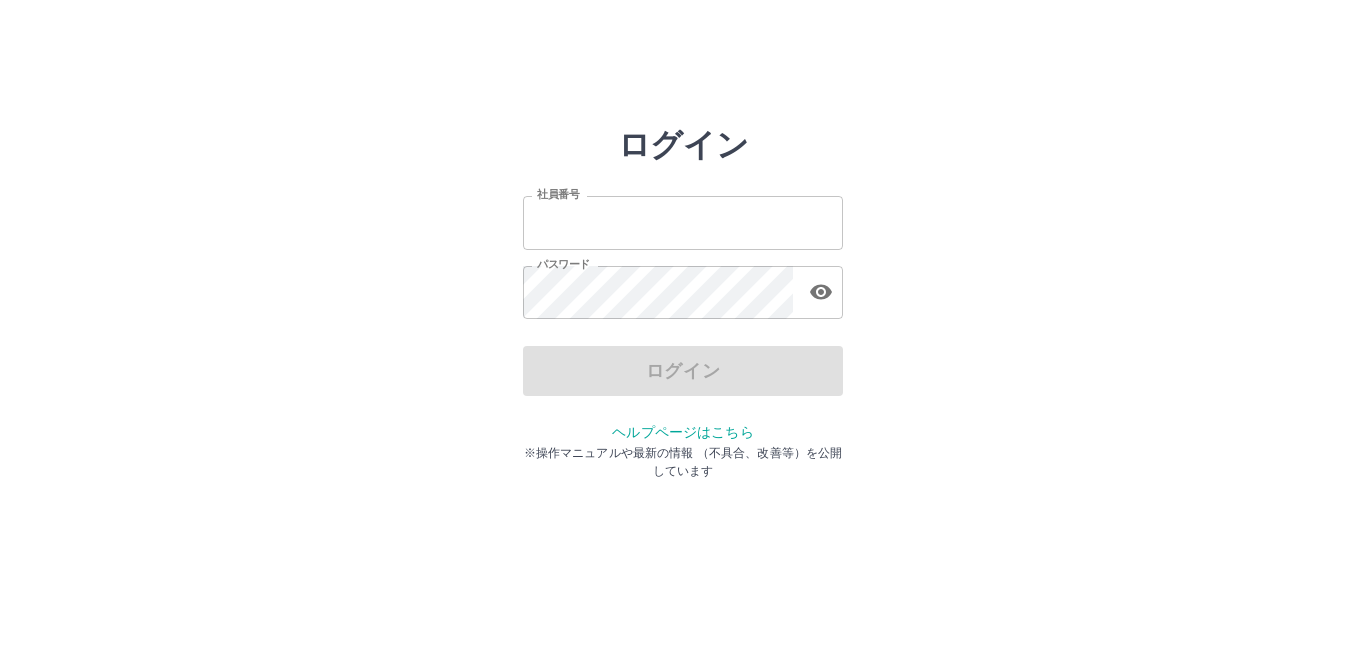 scroll, scrollTop: 0, scrollLeft: 0, axis: both 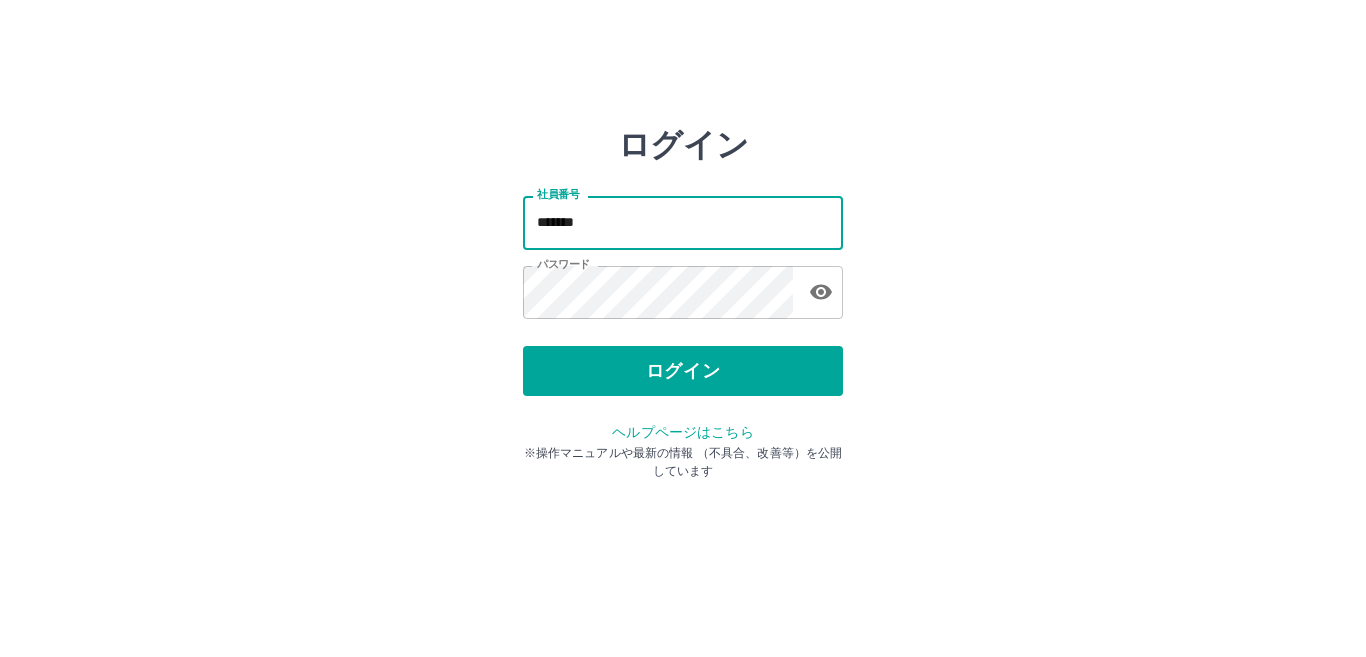 click on "*******" at bounding box center [683, 222] 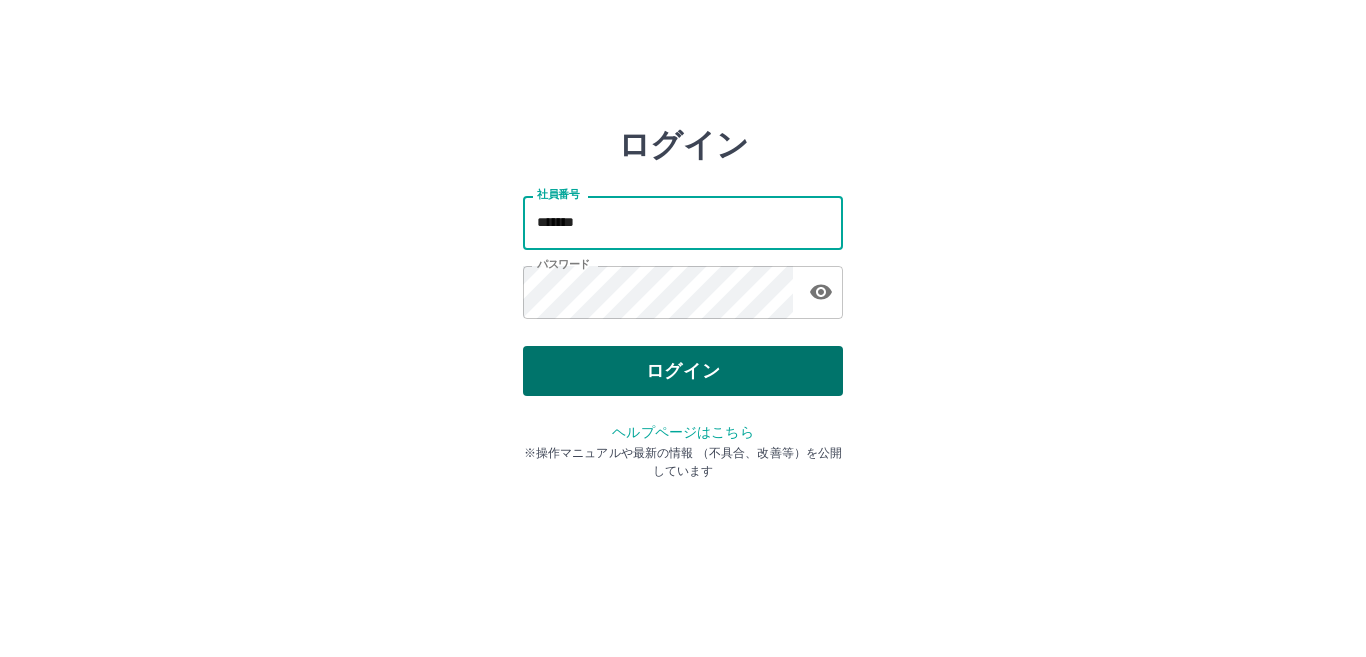 type on "*******" 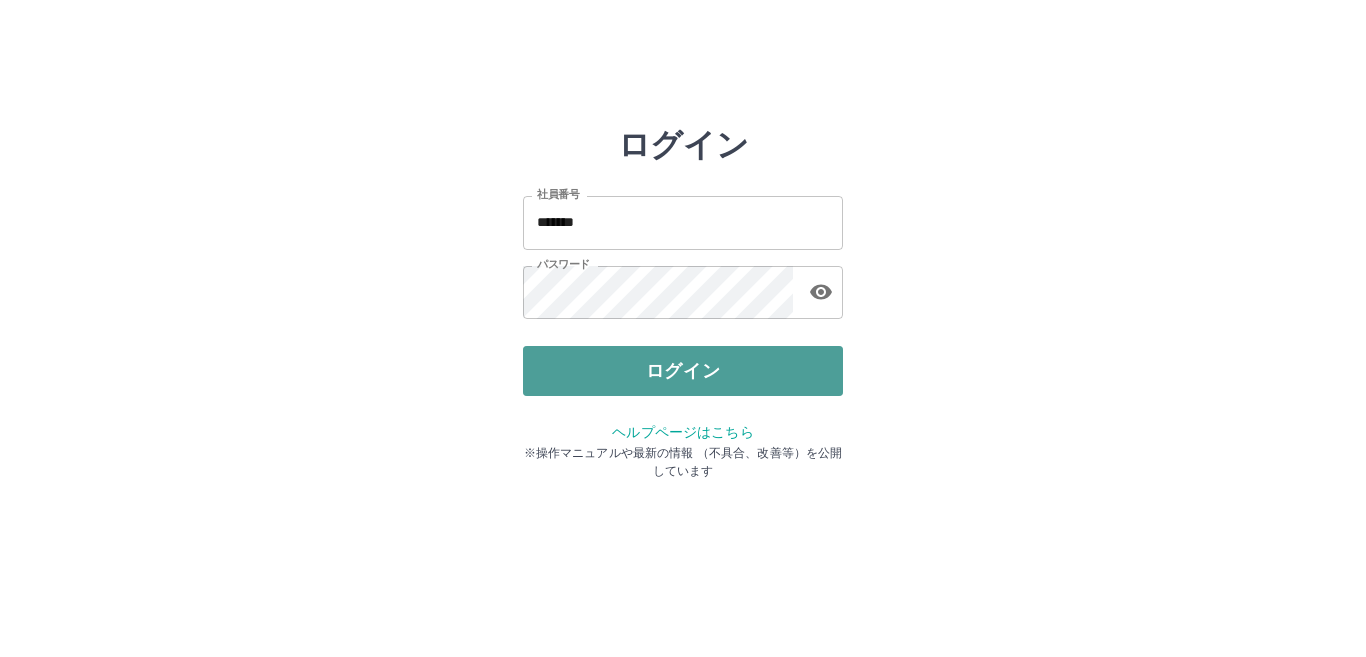click on "ログイン" at bounding box center [683, 371] 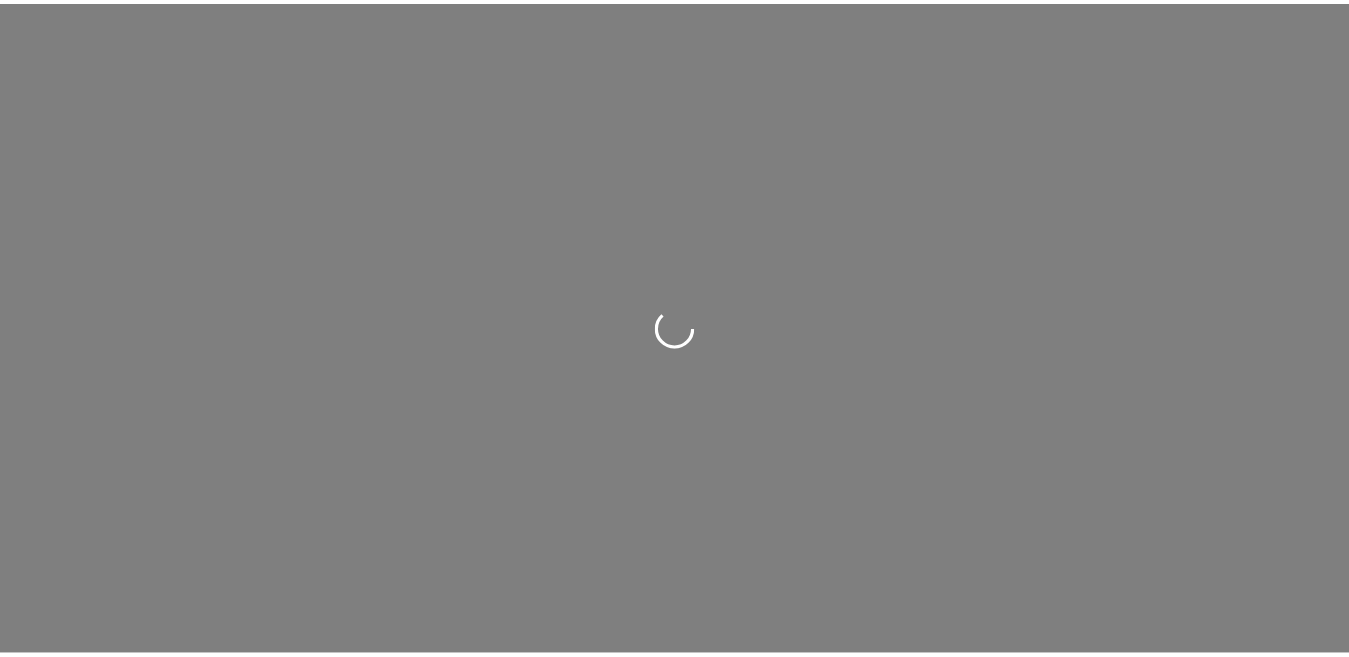 scroll, scrollTop: 0, scrollLeft: 0, axis: both 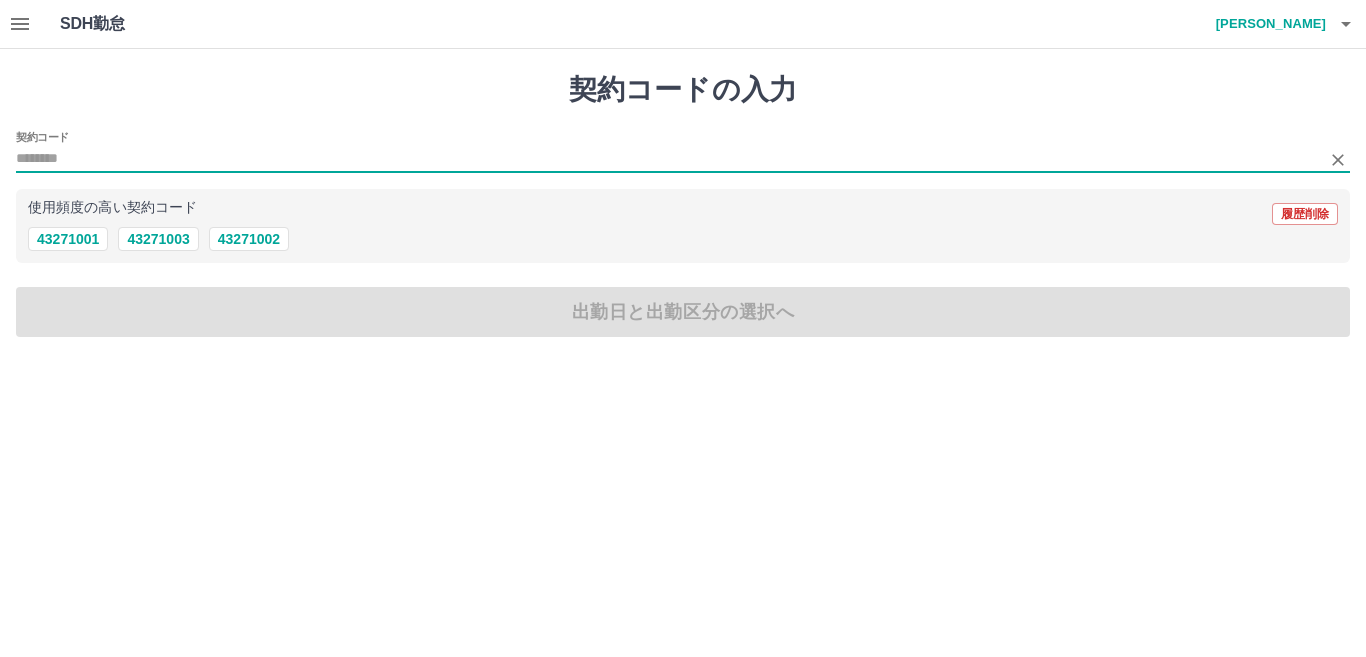 click on "契約コード" at bounding box center [668, 159] 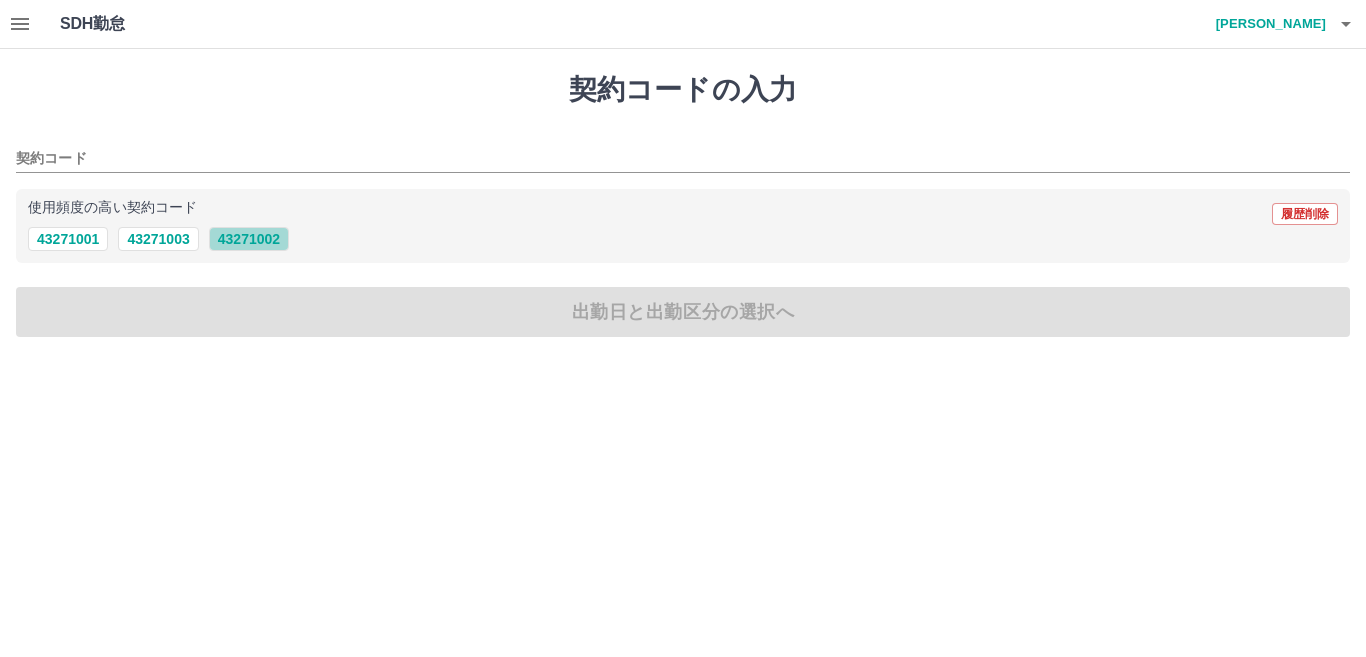 click on "43271002" at bounding box center (249, 239) 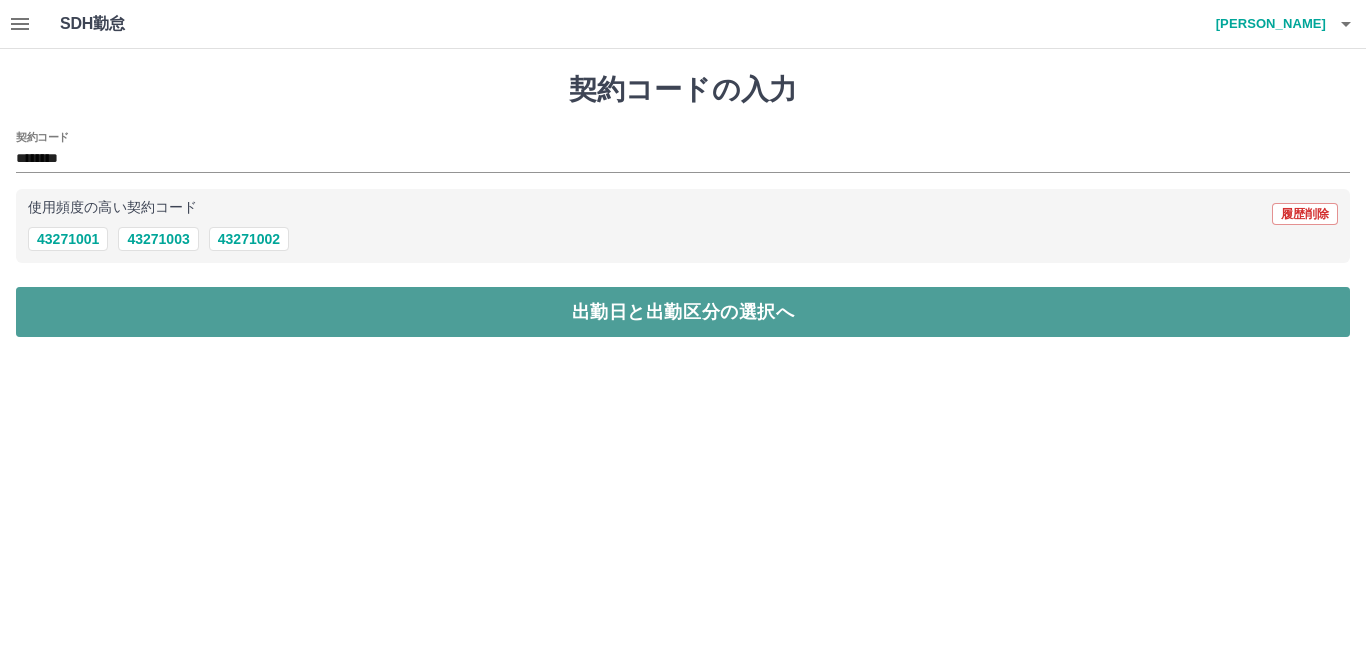 click on "出勤日と出勤区分の選択へ" at bounding box center (683, 312) 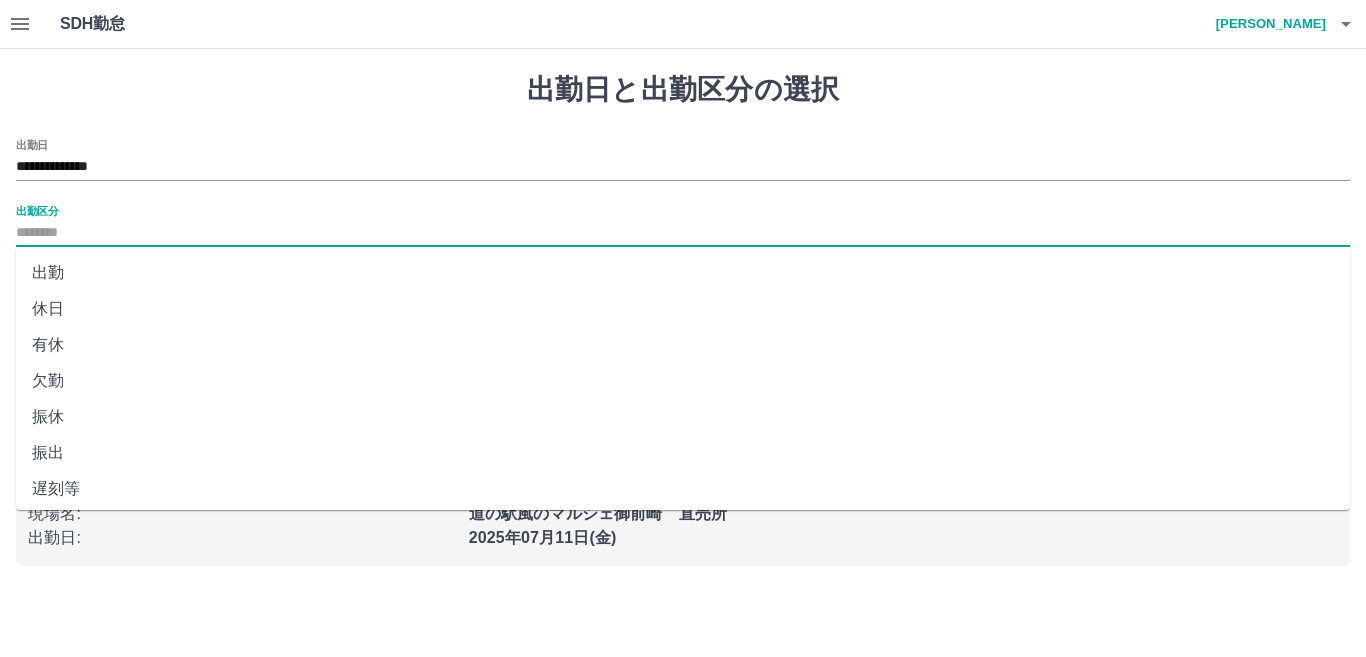 click on "出勤区分" at bounding box center [683, 233] 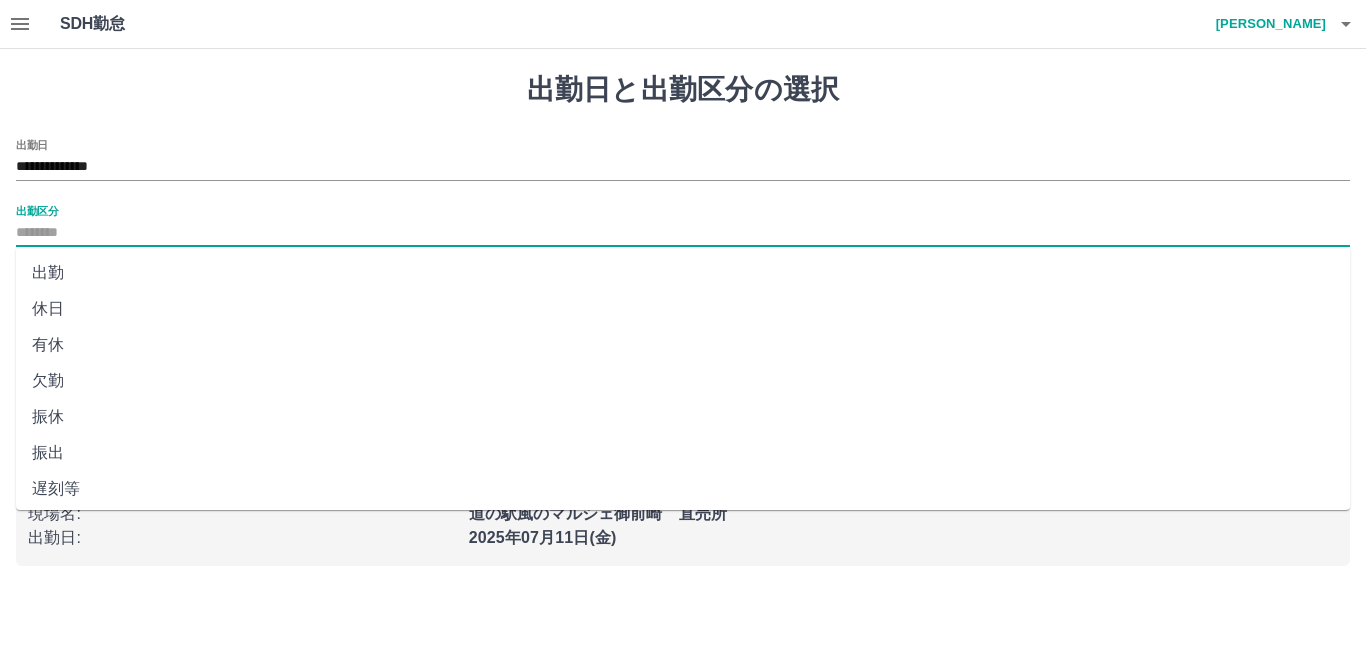 click on "出勤" at bounding box center [683, 273] 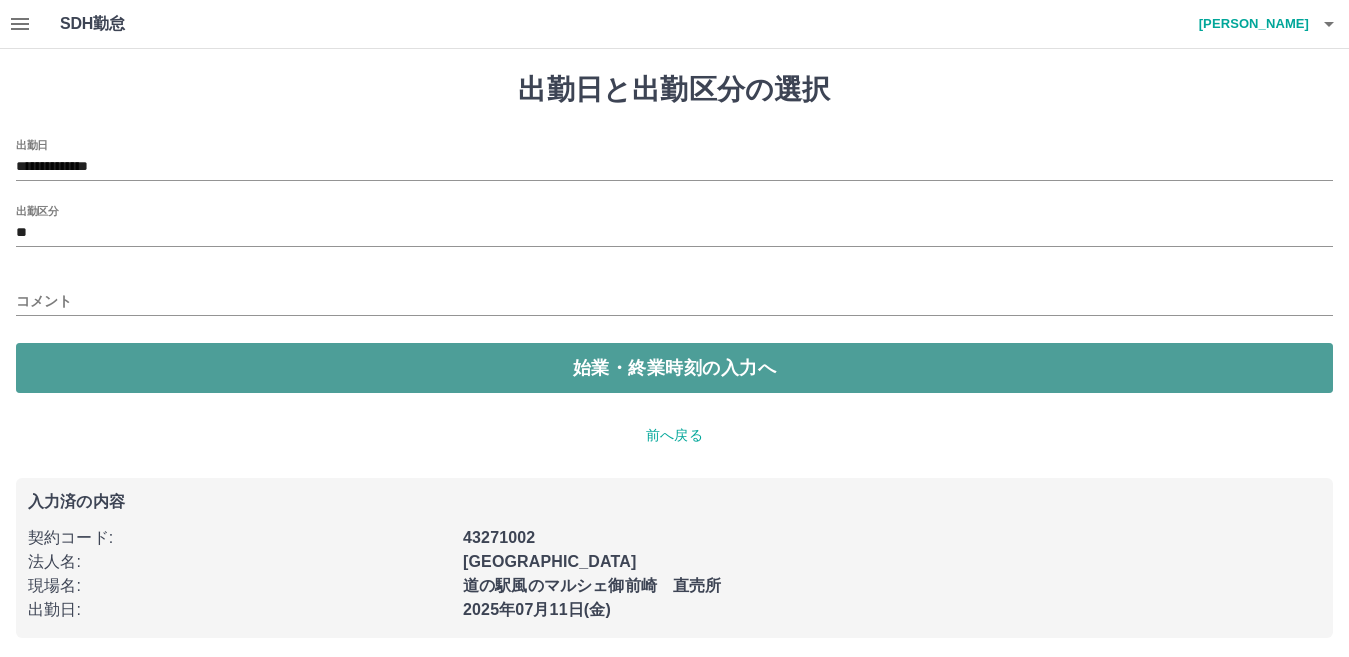 click on "始業・終業時刻の入力へ" at bounding box center (674, 368) 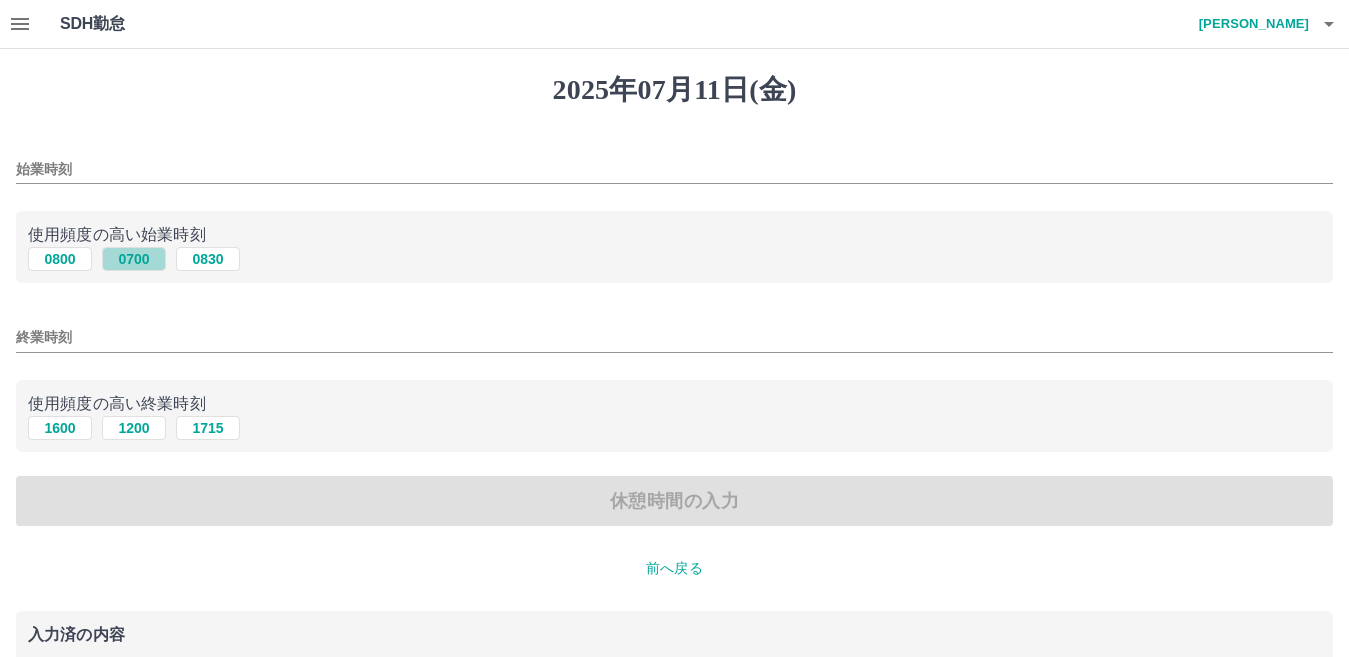 click on "0700" at bounding box center (134, 259) 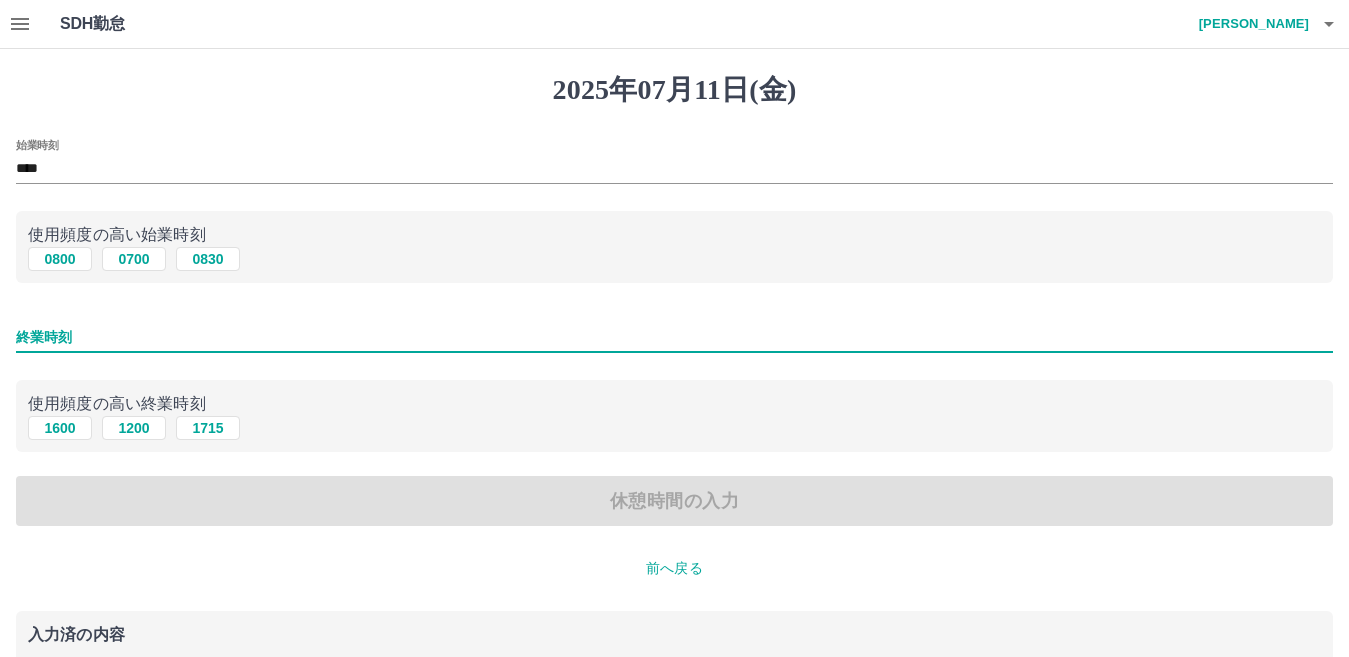 click on "終業時刻" at bounding box center [674, 337] 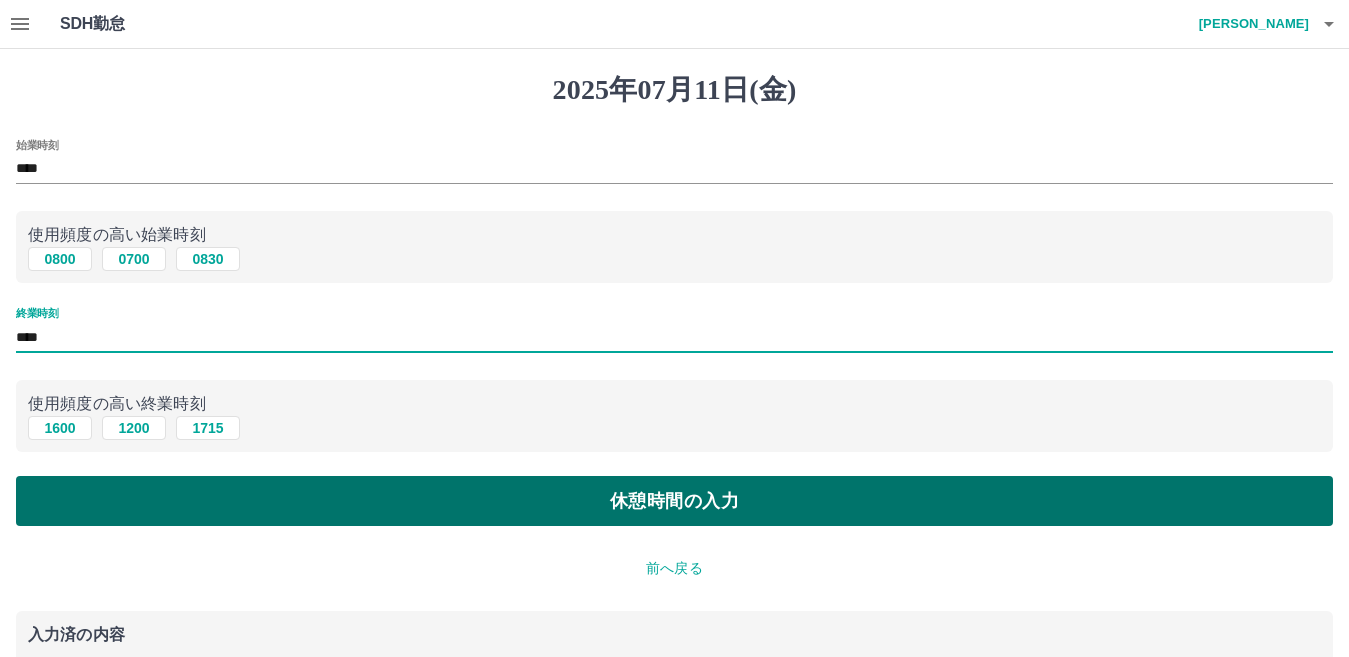 type on "****" 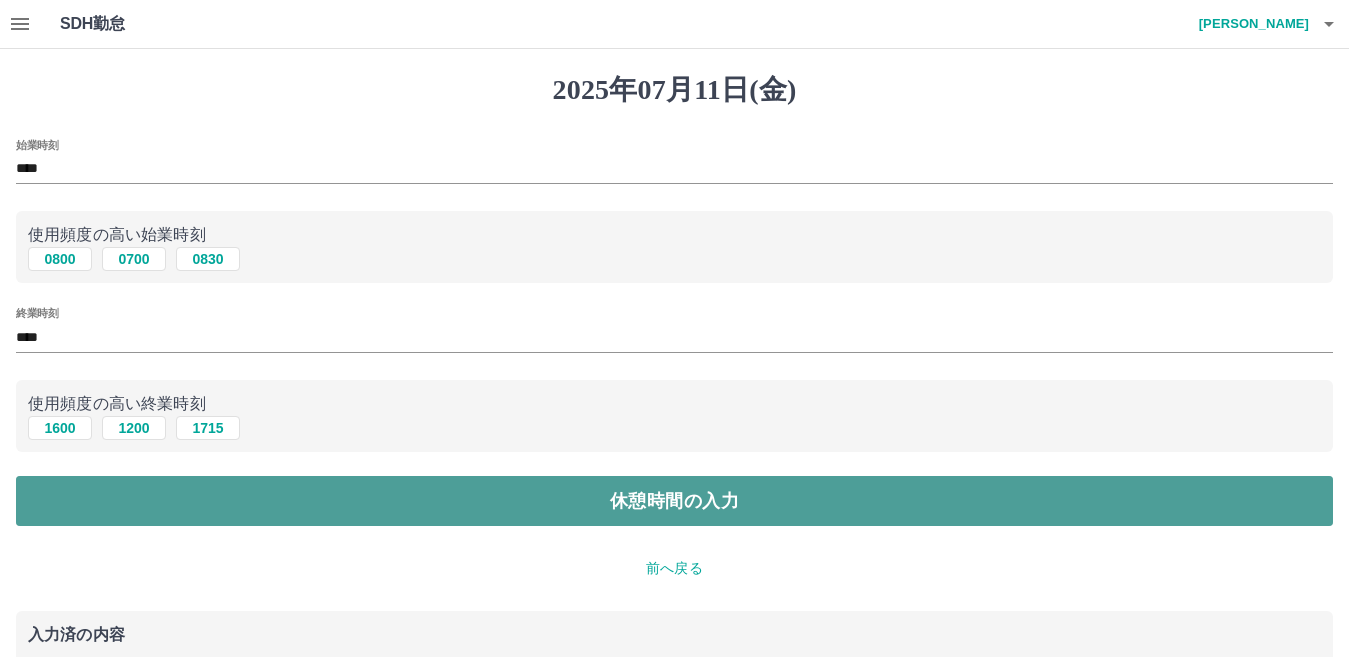 click on "休憩時間の入力" at bounding box center [674, 501] 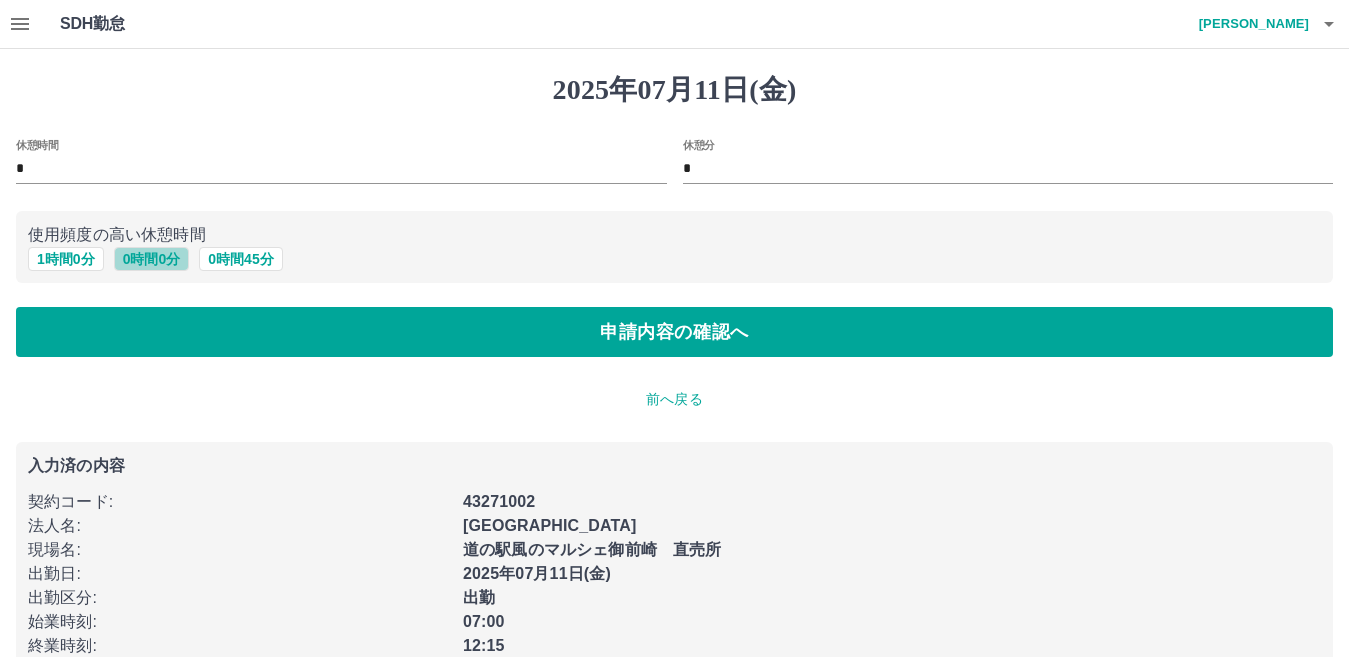 click on "0 時間 0 分" at bounding box center [152, 259] 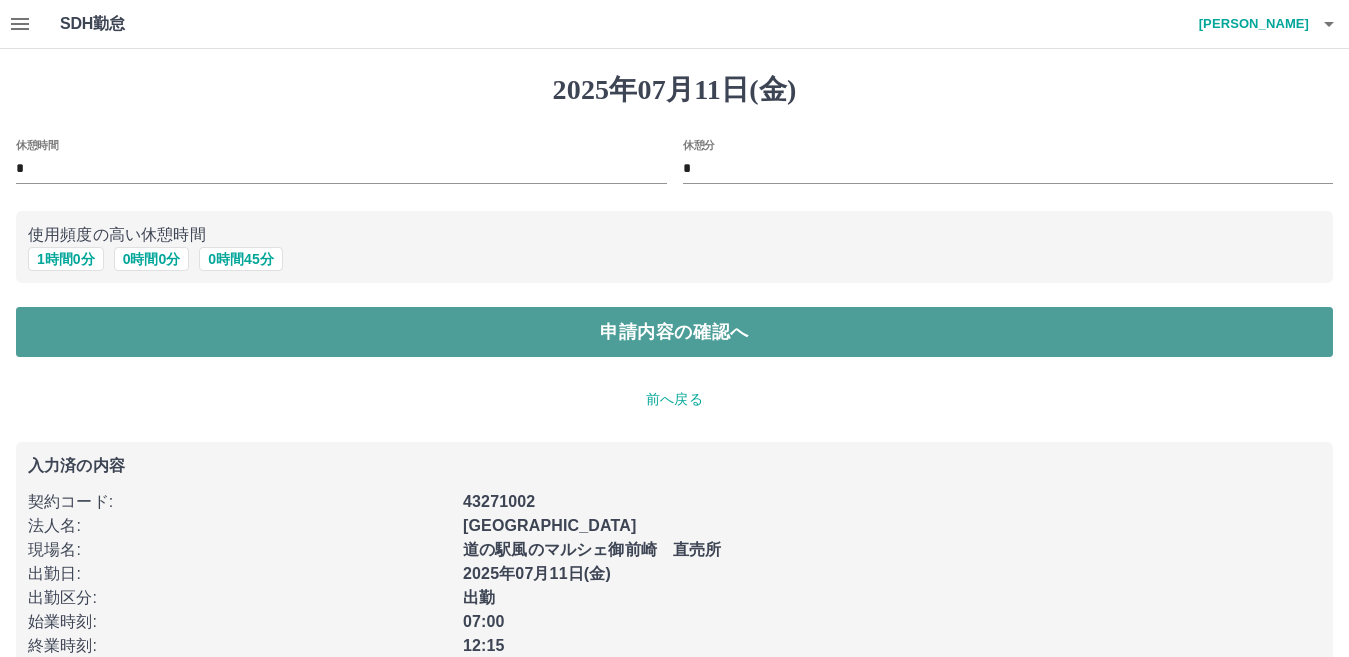 click on "申請内容の確認へ" at bounding box center [674, 332] 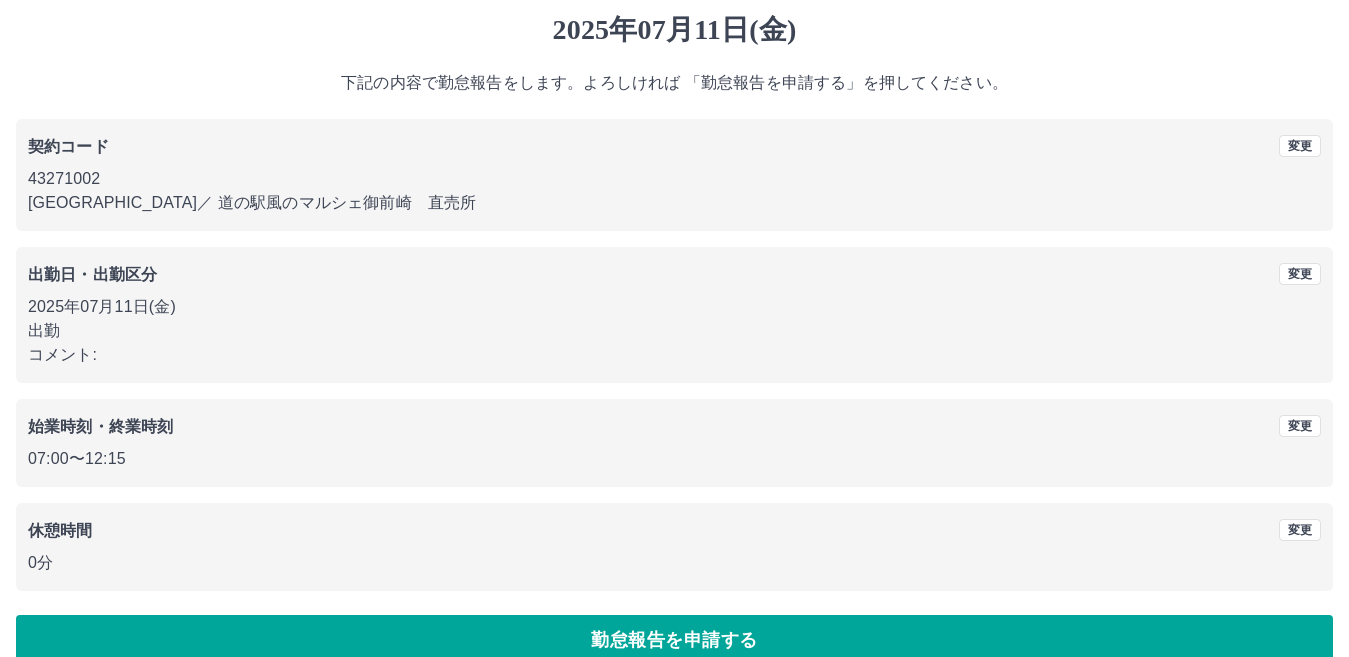 scroll, scrollTop: 92, scrollLeft: 0, axis: vertical 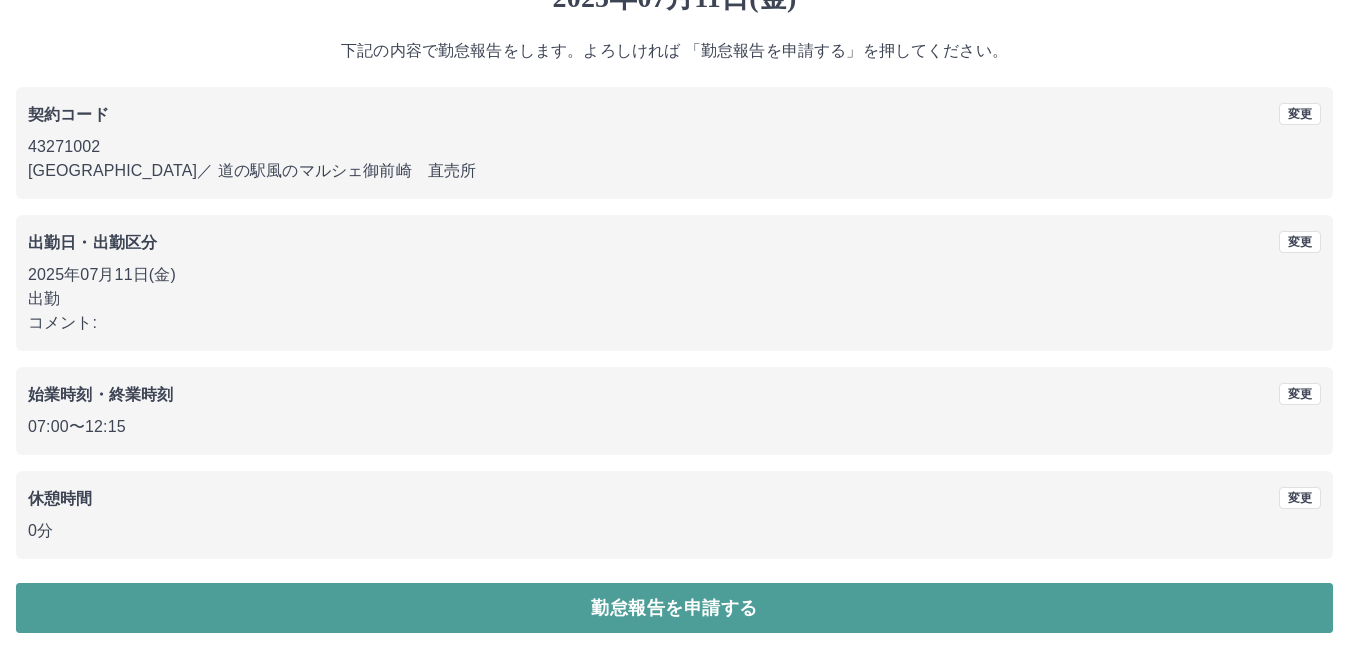 click on "勤怠報告を申請する" at bounding box center (674, 608) 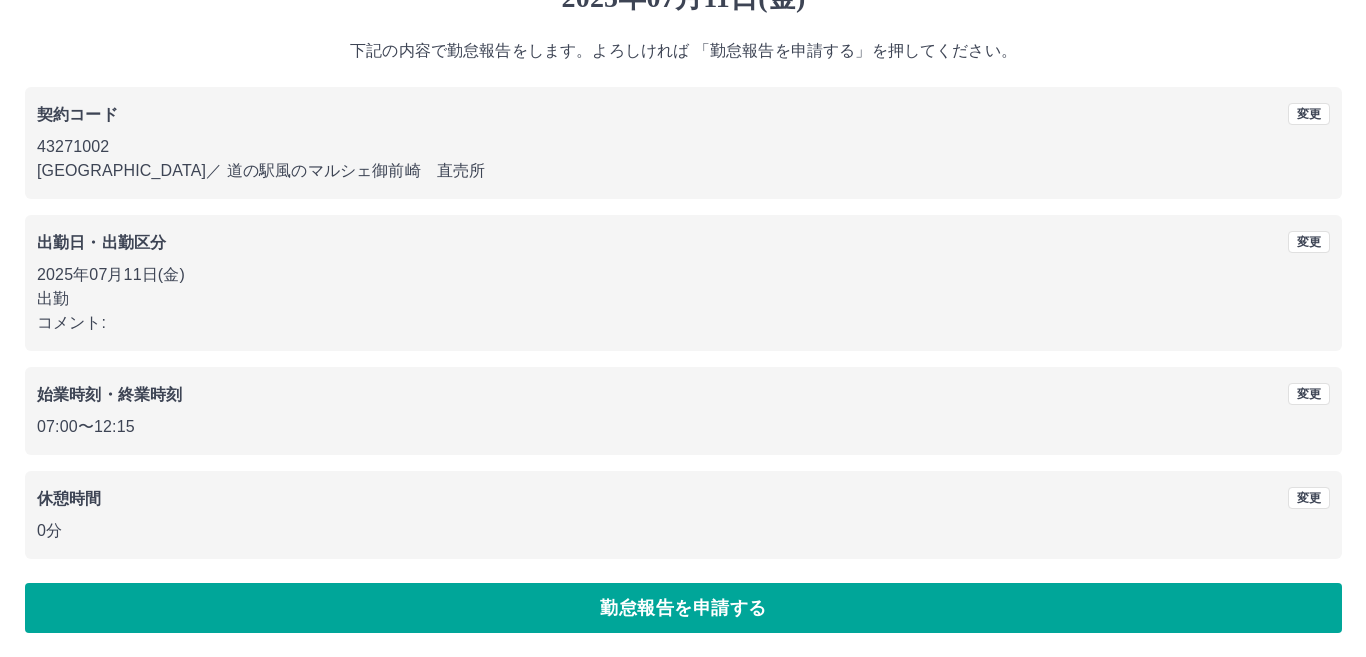 scroll, scrollTop: 0, scrollLeft: 0, axis: both 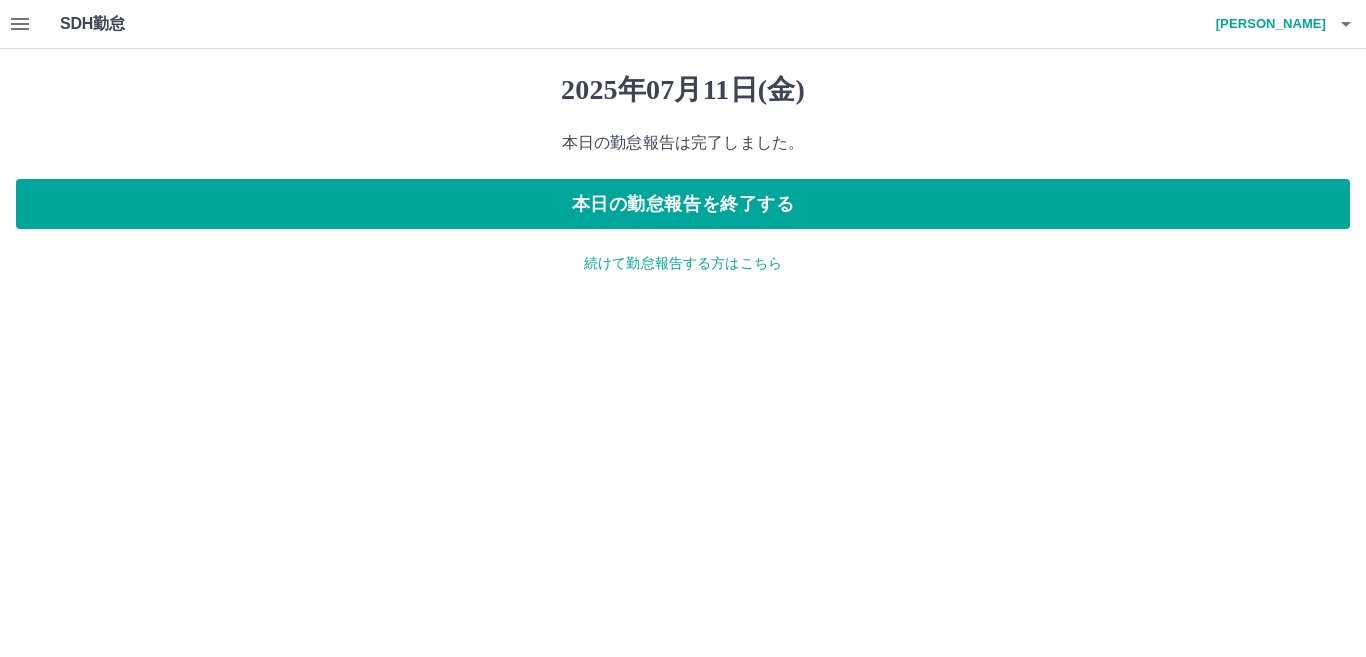 drag, startPoint x: 1054, startPoint y: 205, endPoint x: 1207, endPoint y: 154, distance: 161.27615 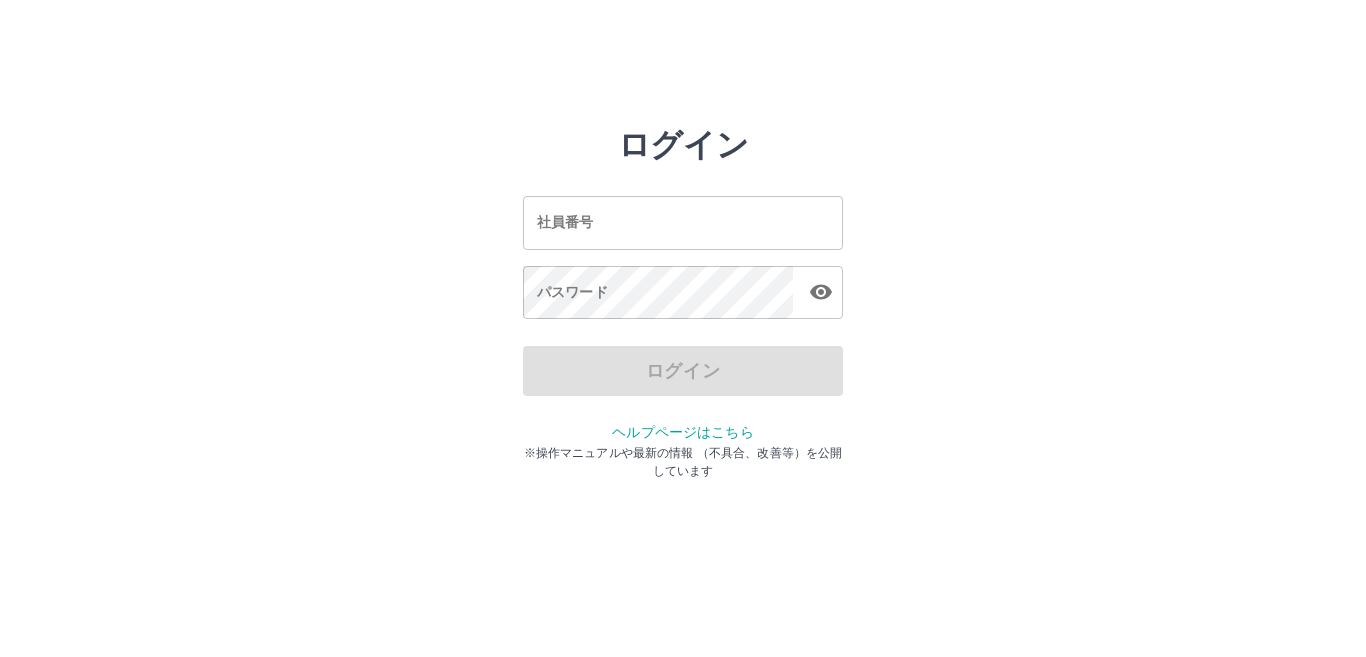 scroll, scrollTop: 0, scrollLeft: 0, axis: both 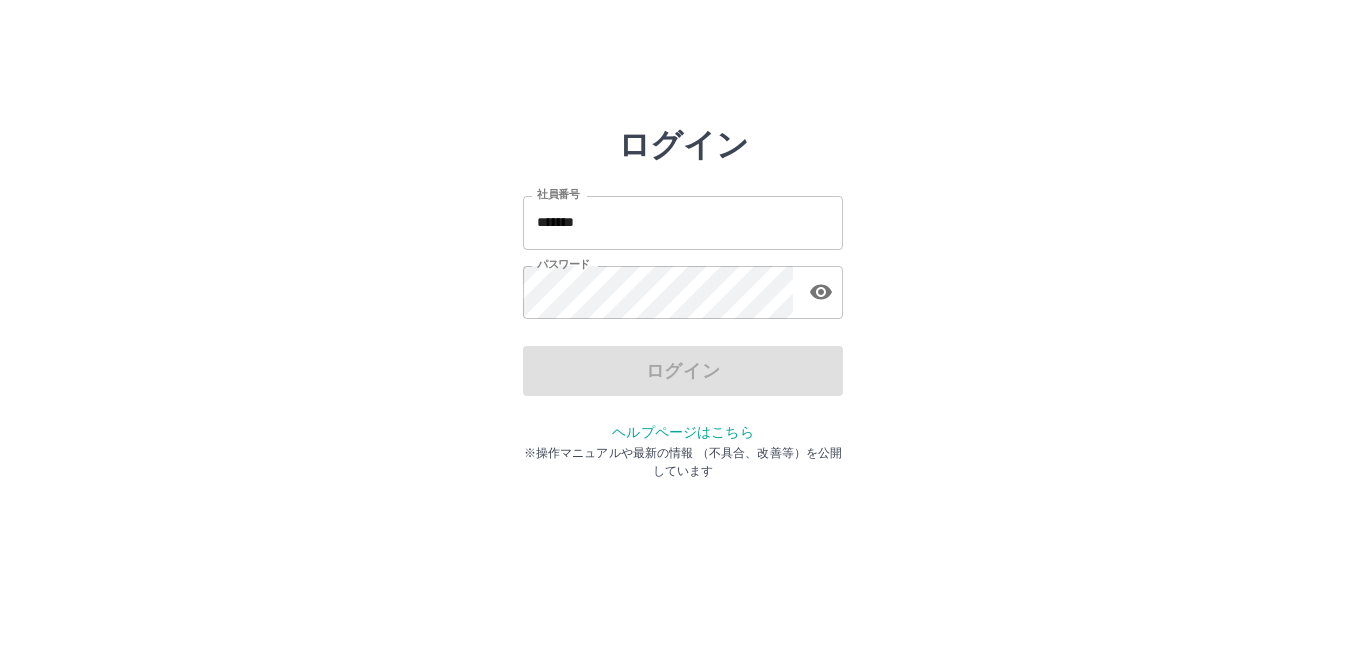 click on "ログイン 社員番号 ******* 社員番号 パスワード パスワード ログイン ヘルプページはこちら ※操作マニュアルや最新の情報 （不具合、改善等）を公開しています" at bounding box center (683, 223) 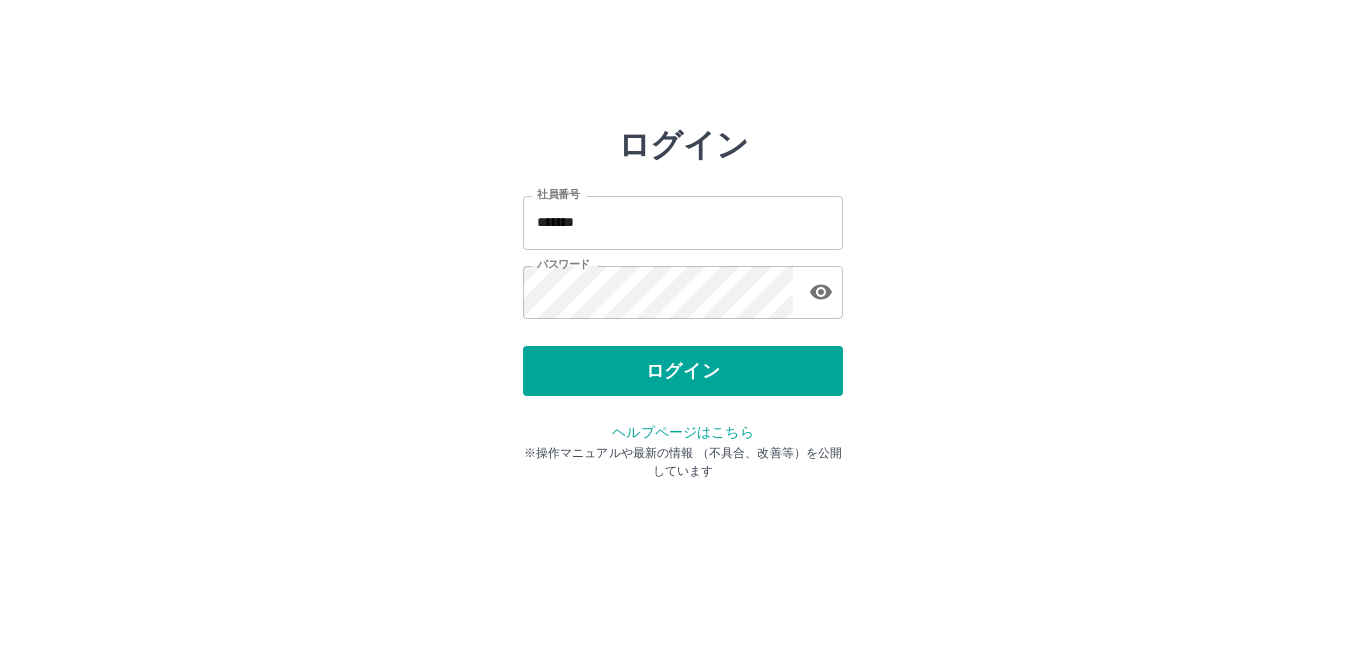 click on "社員番号 ******* 社員番号 パスワード パスワード" at bounding box center [683, 254] 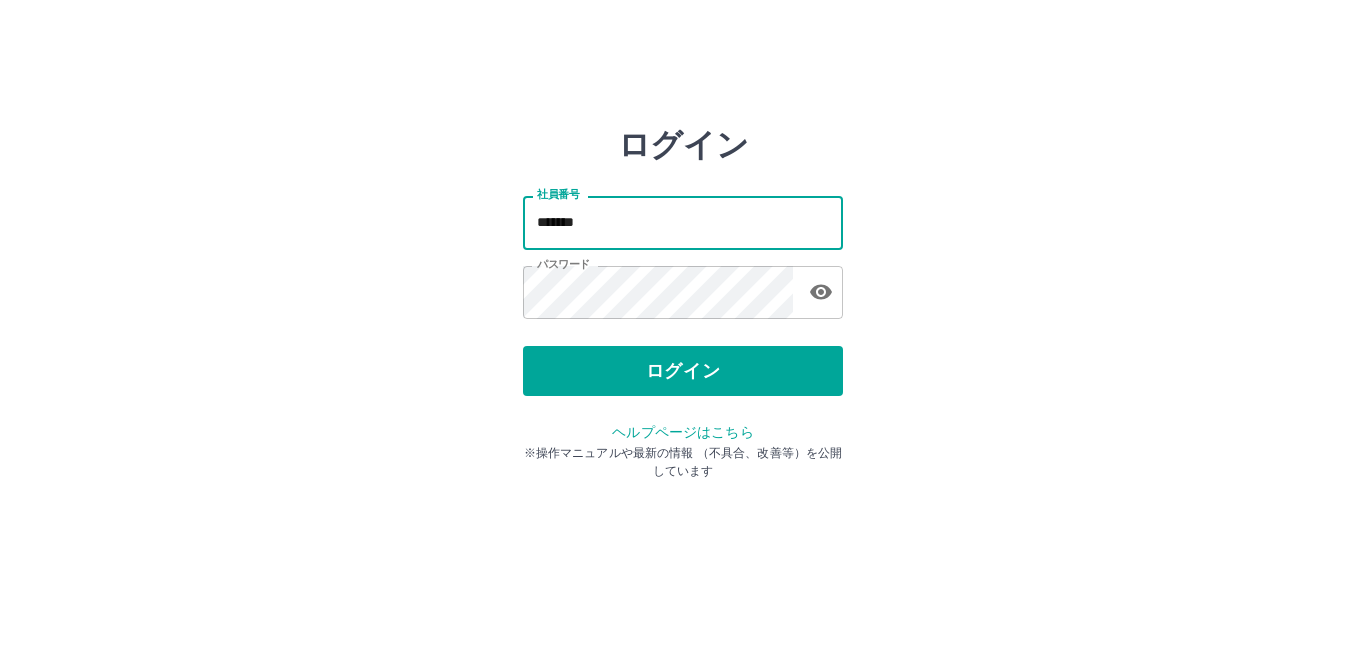 click on "*******" at bounding box center [683, 222] 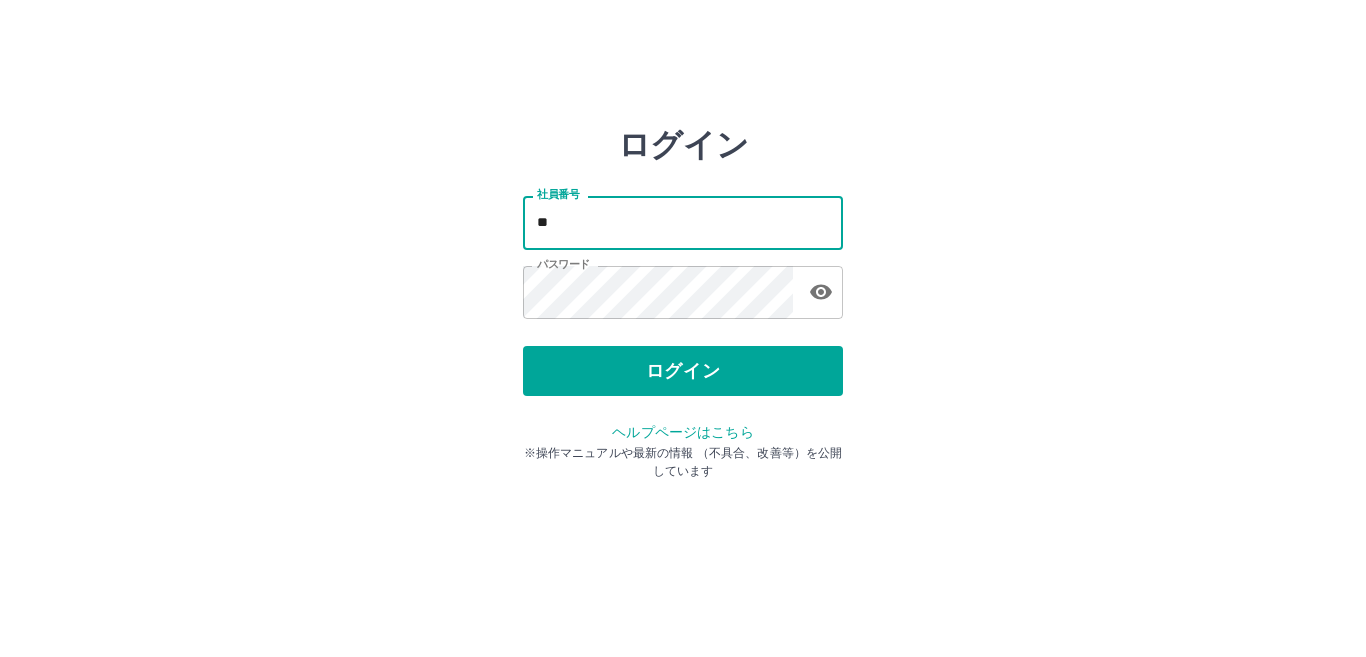 type on "*" 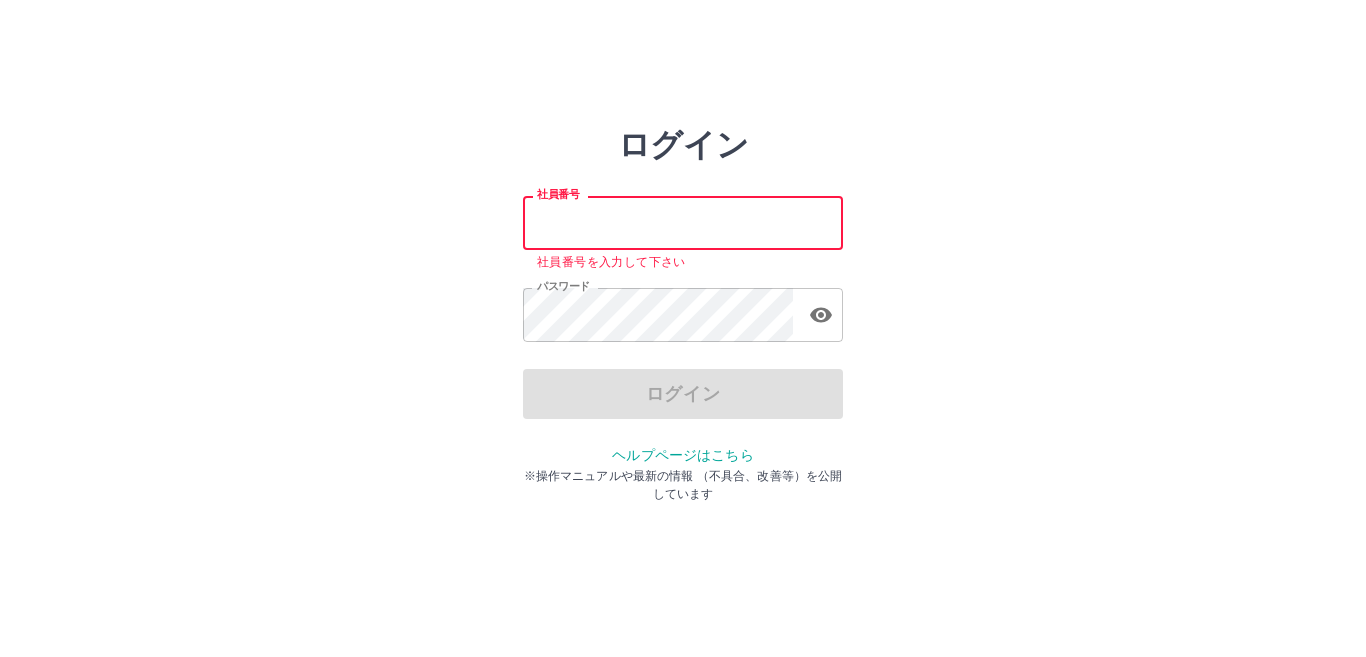 type on "*******" 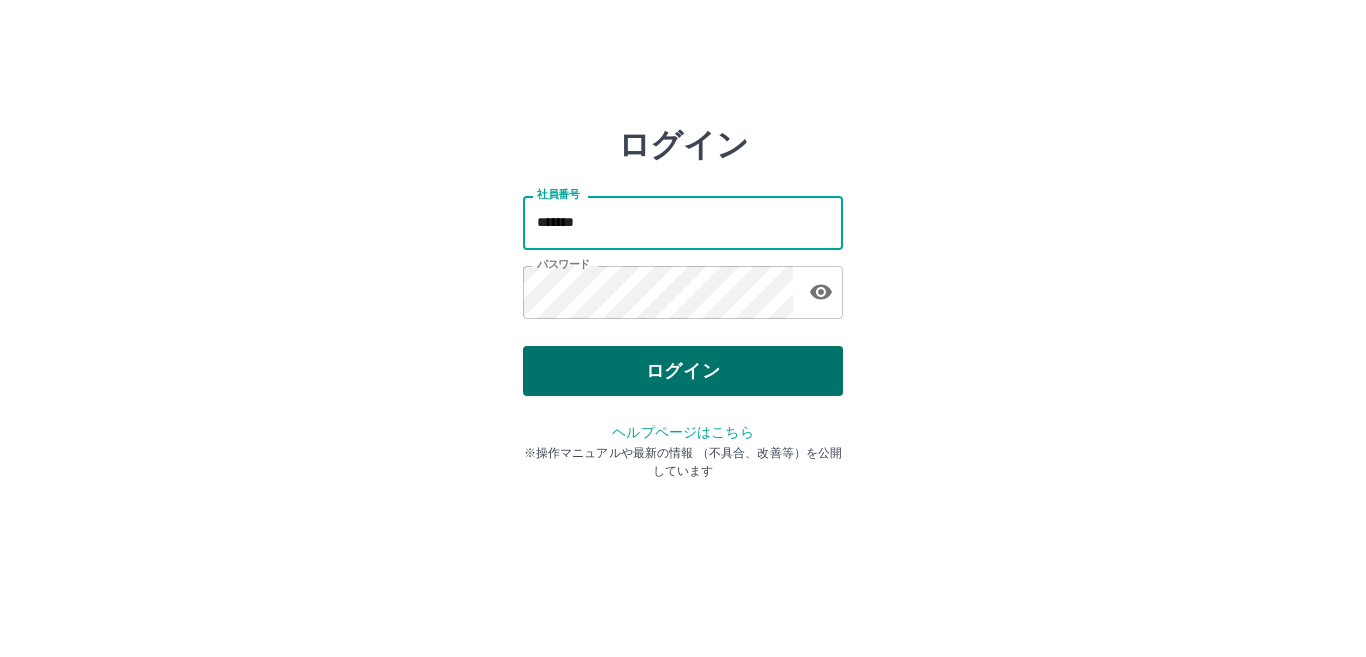 click on "ログイン" at bounding box center [683, 371] 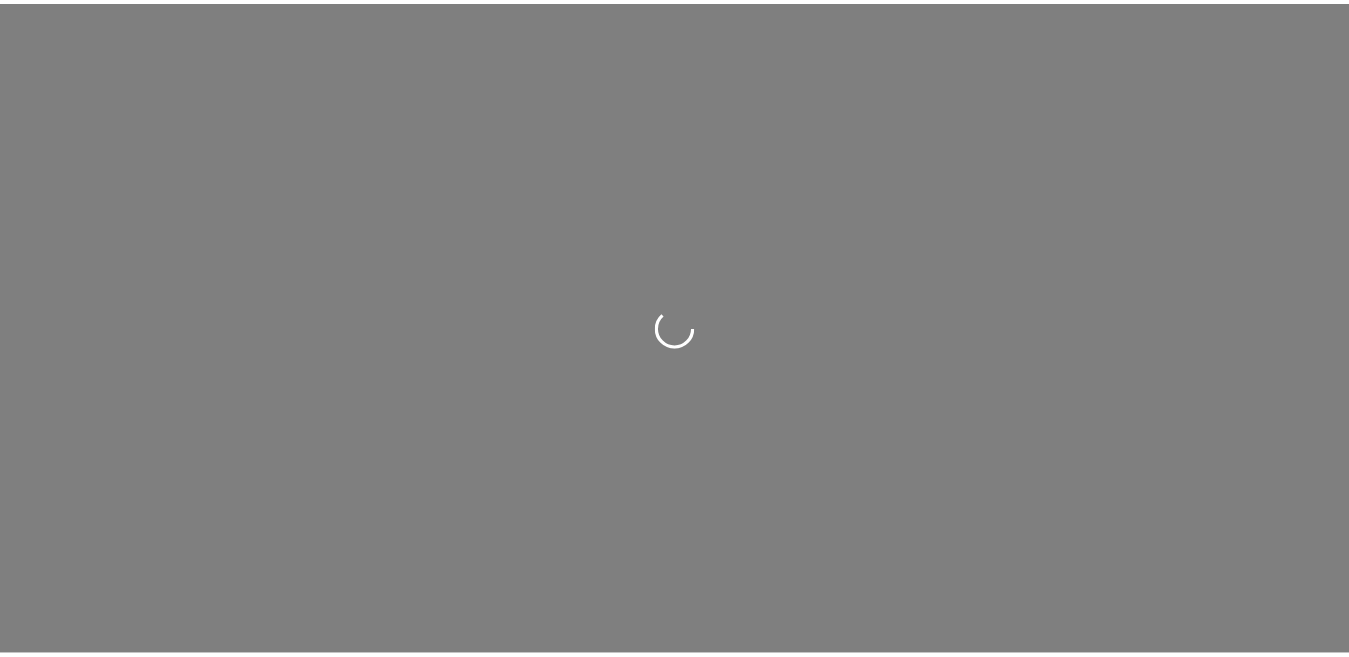 scroll, scrollTop: 0, scrollLeft: 0, axis: both 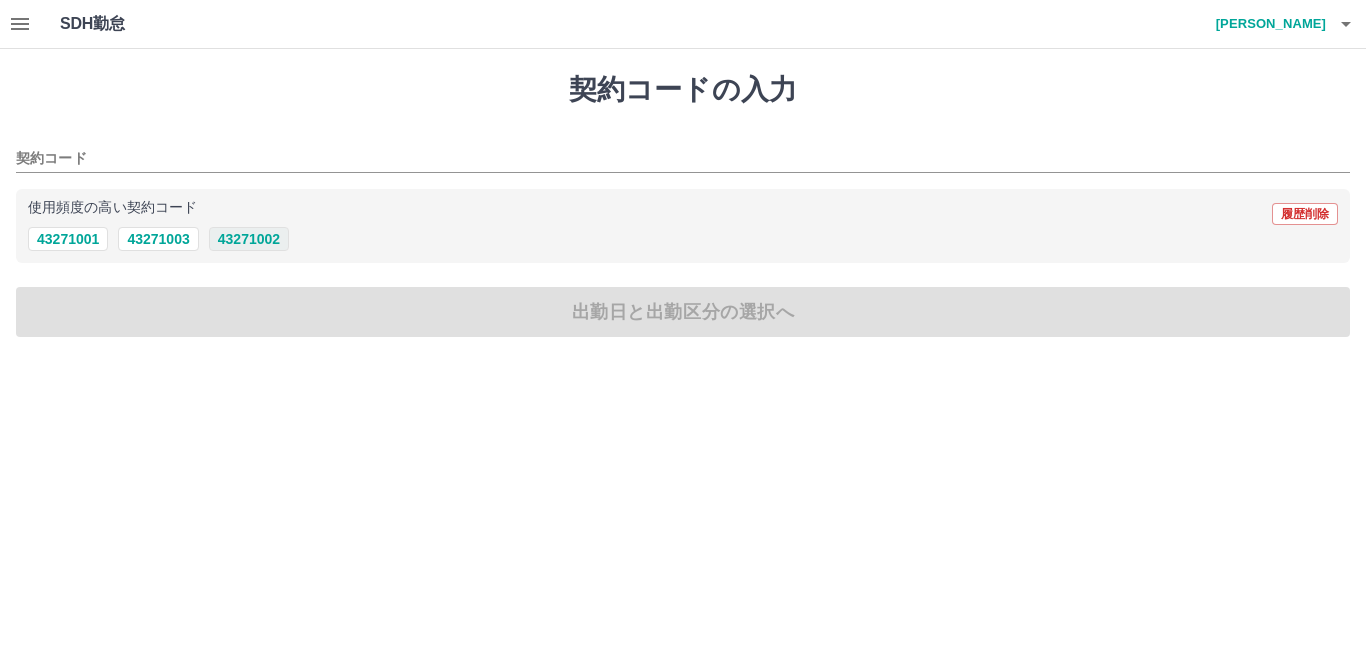 click on "43271002" at bounding box center [249, 239] 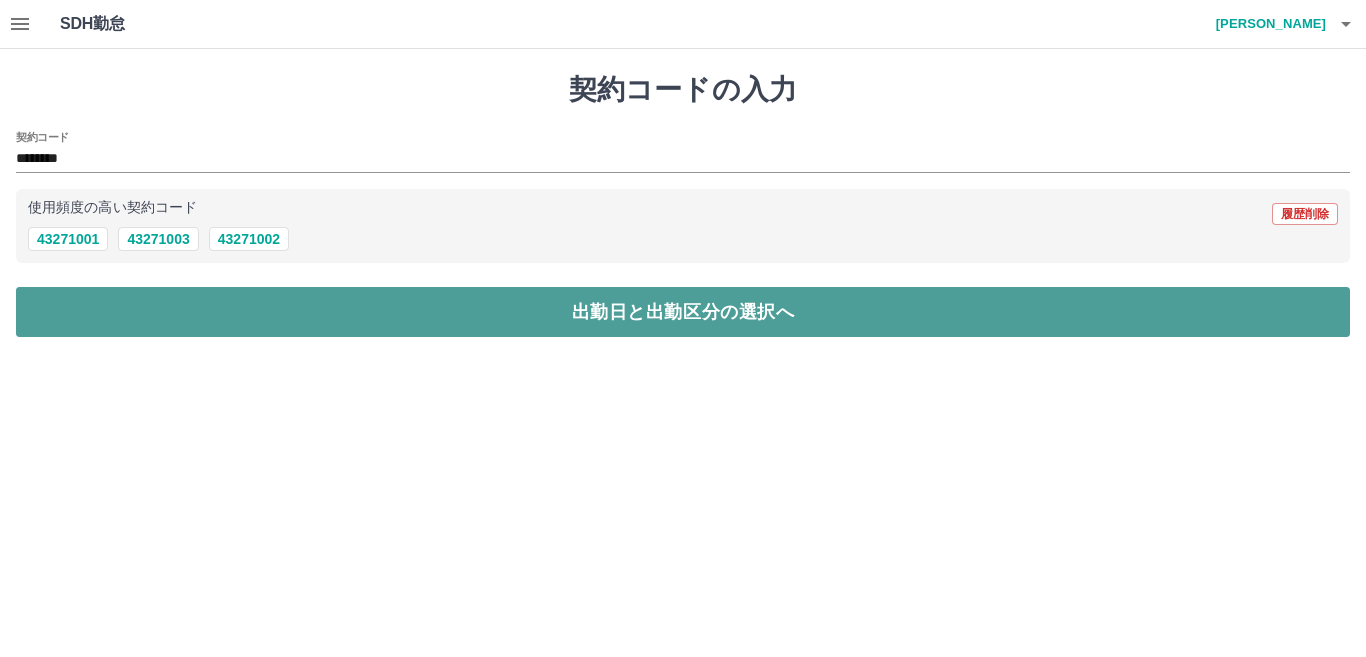 click on "出勤日と出勤区分の選択へ" at bounding box center (683, 312) 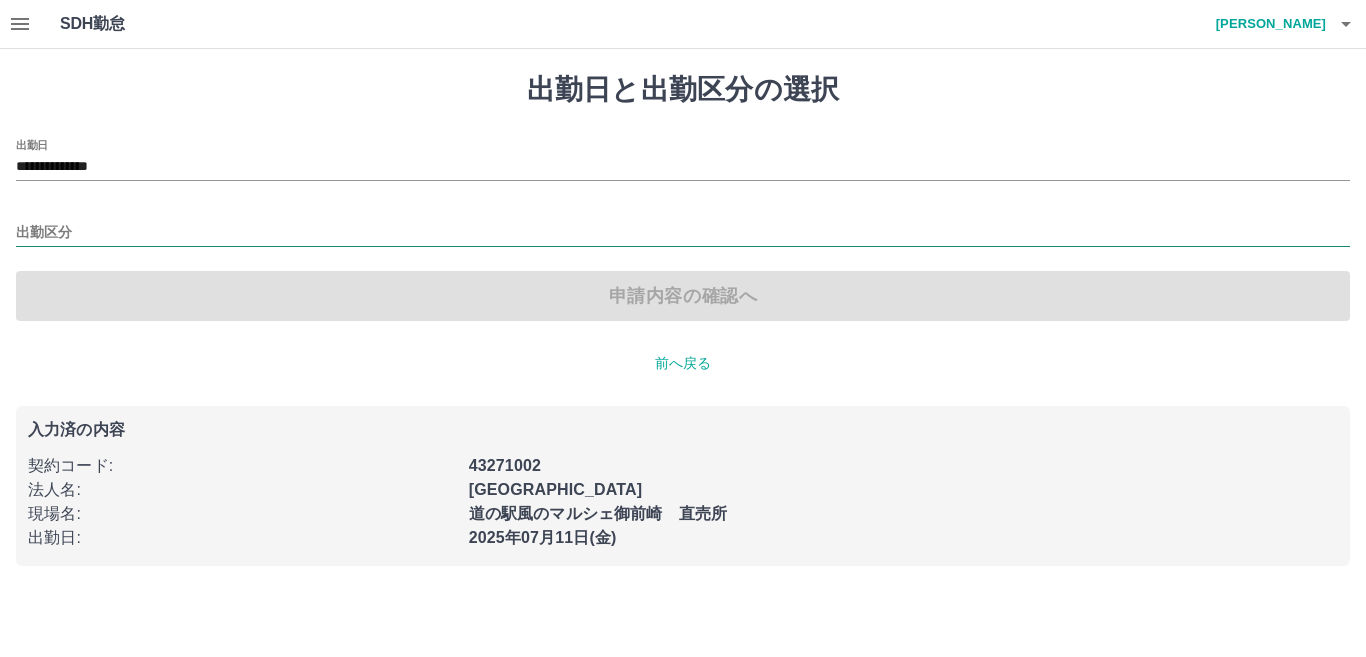 click on "出勤区分" at bounding box center (683, 233) 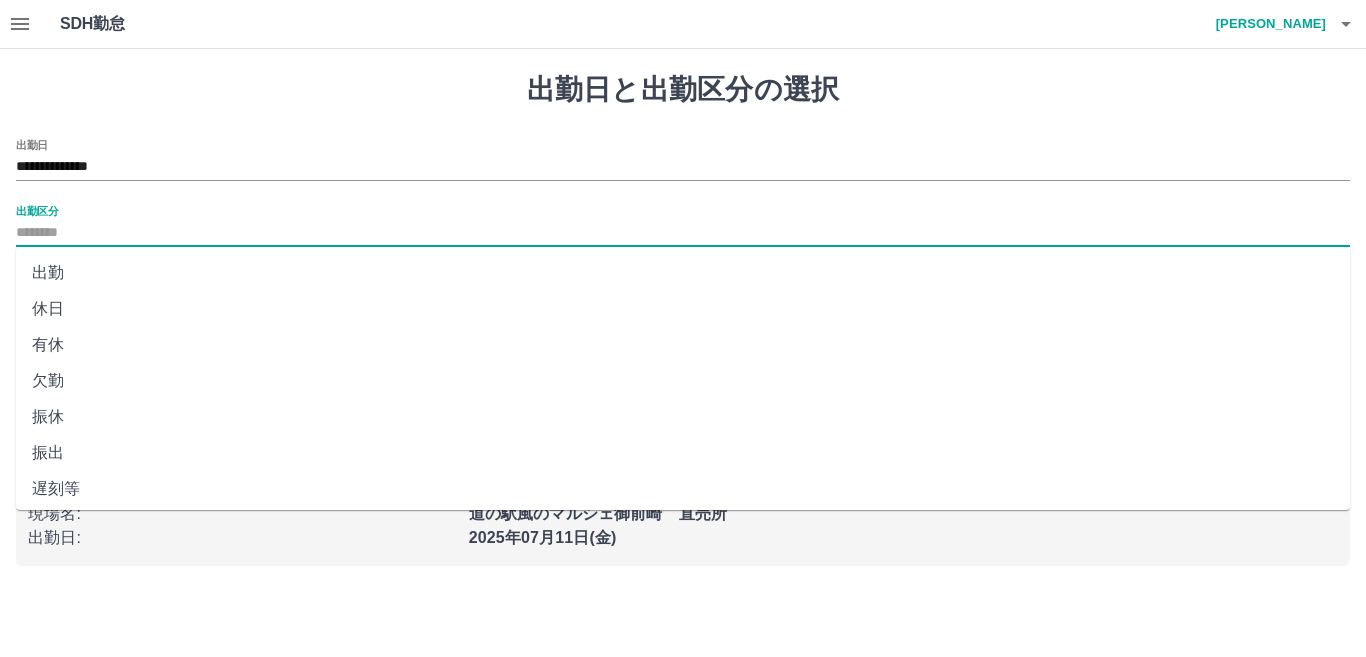 click on "出勤" at bounding box center (683, 273) 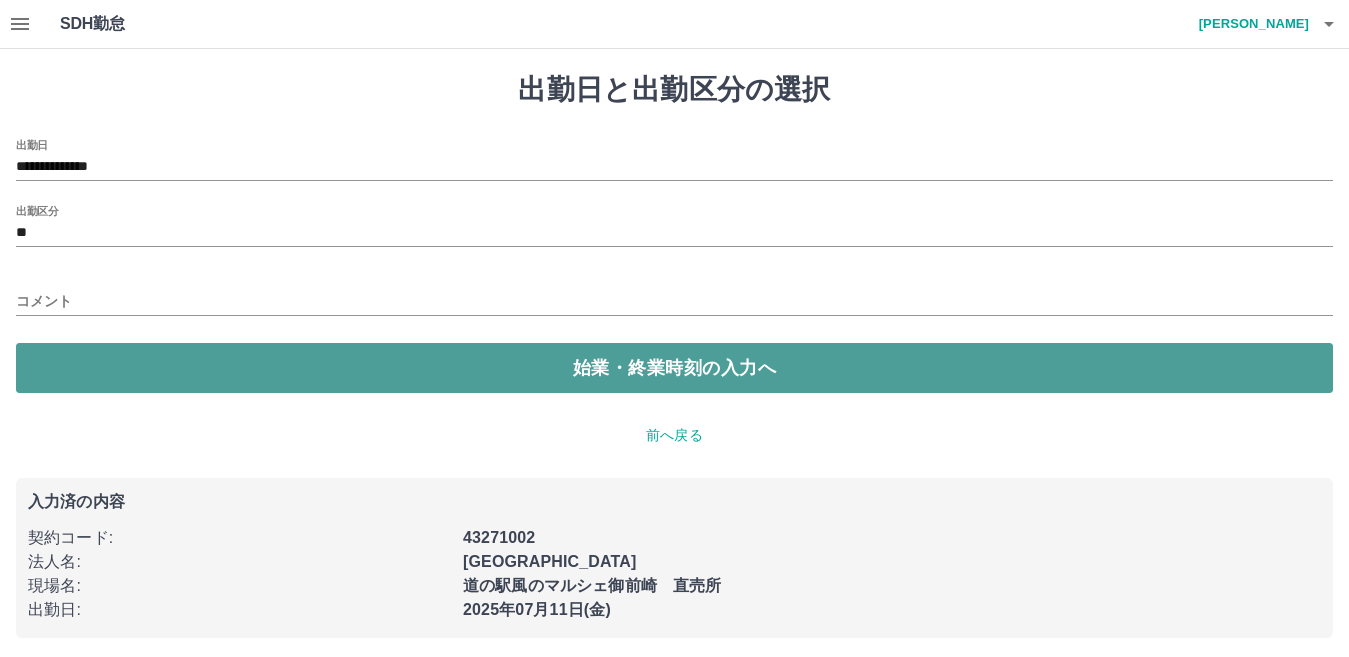 click on "始業・終業時刻の入力へ" at bounding box center [674, 368] 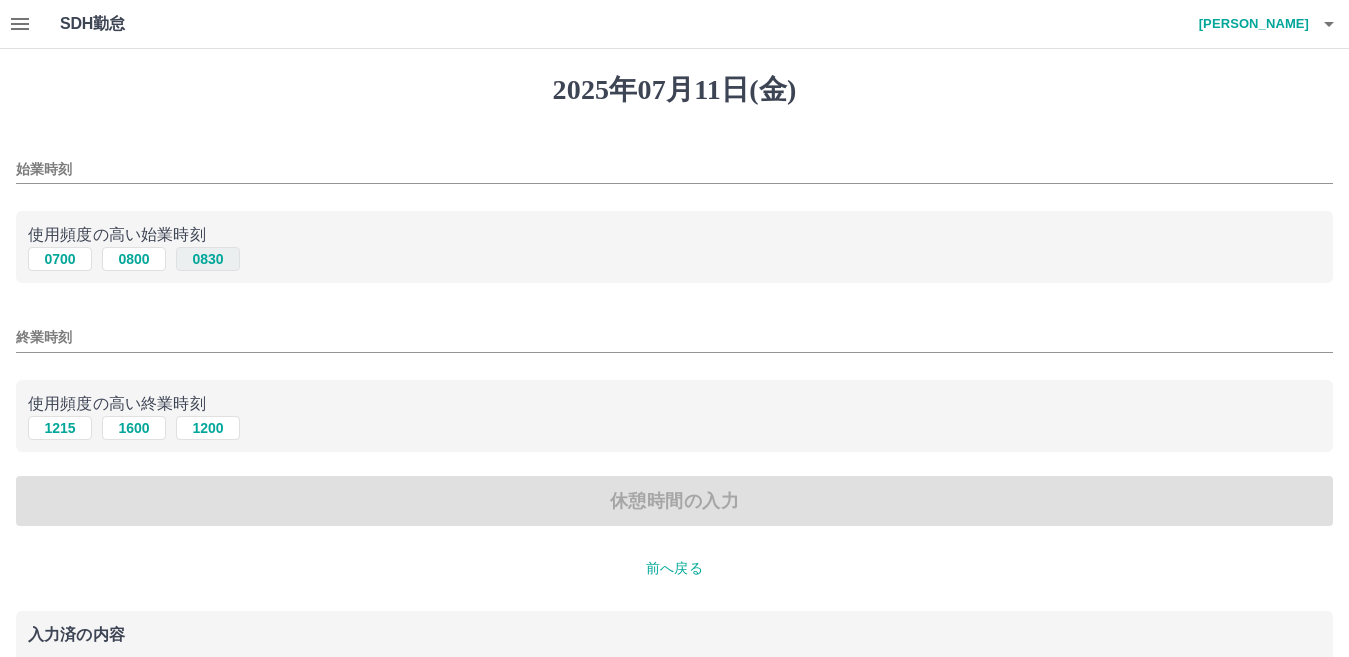 click on "0830" at bounding box center (208, 259) 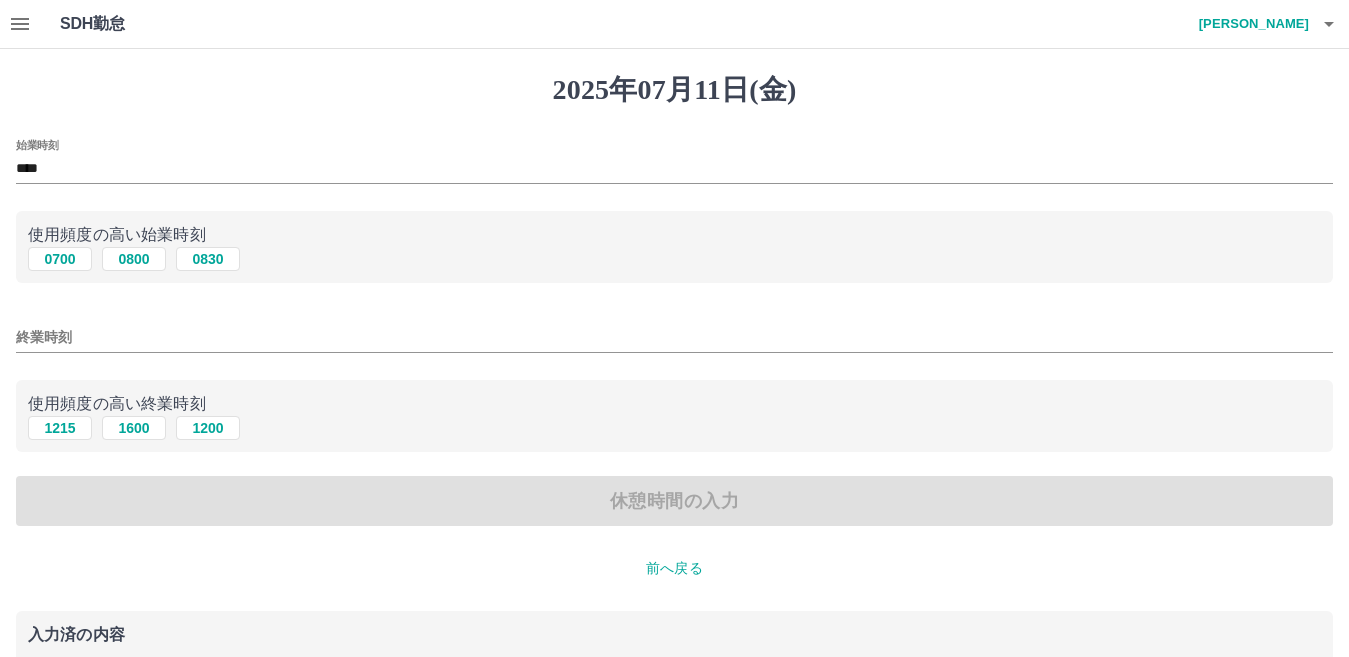 click on "終業時刻" at bounding box center (674, 337) 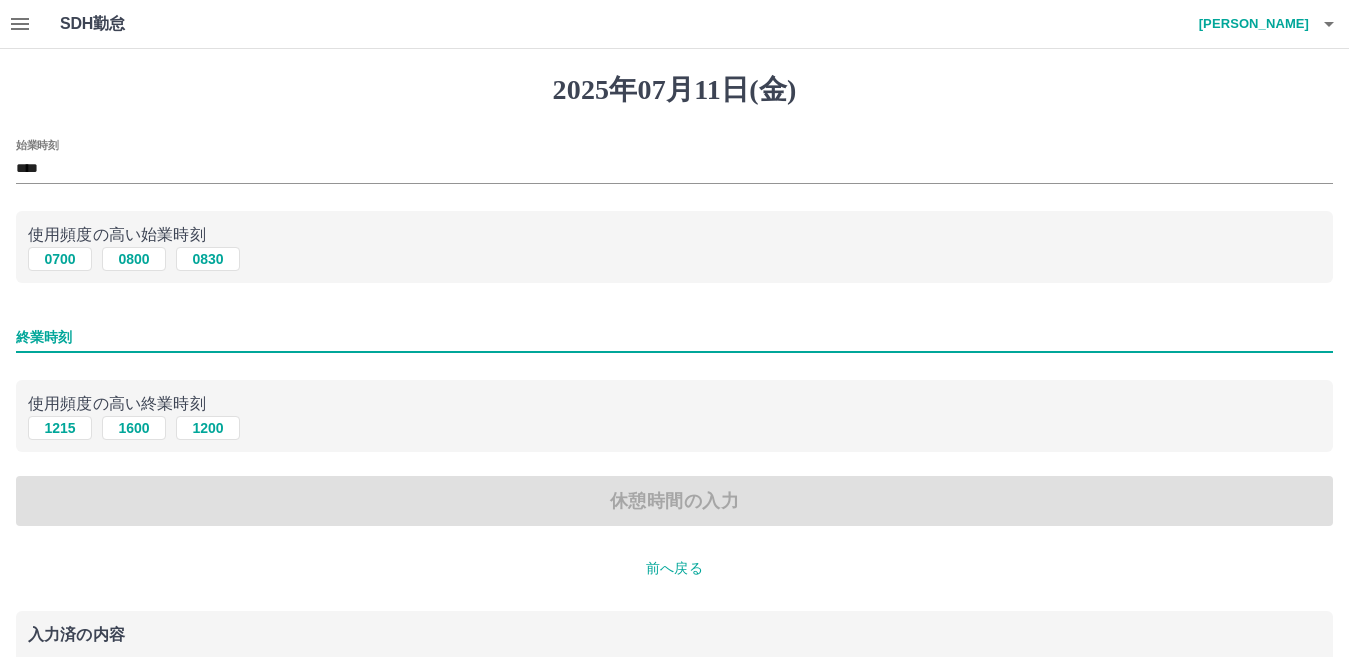 type on "****" 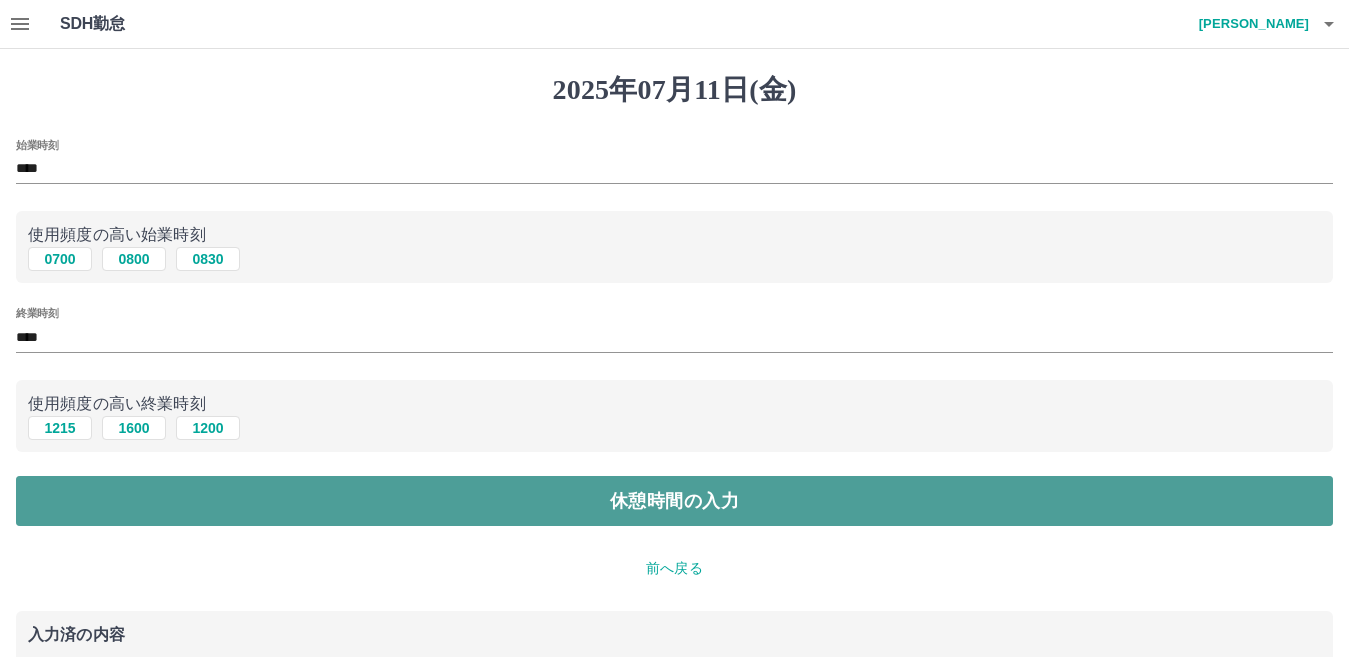 click on "休憩時間の入力" at bounding box center (674, 501) 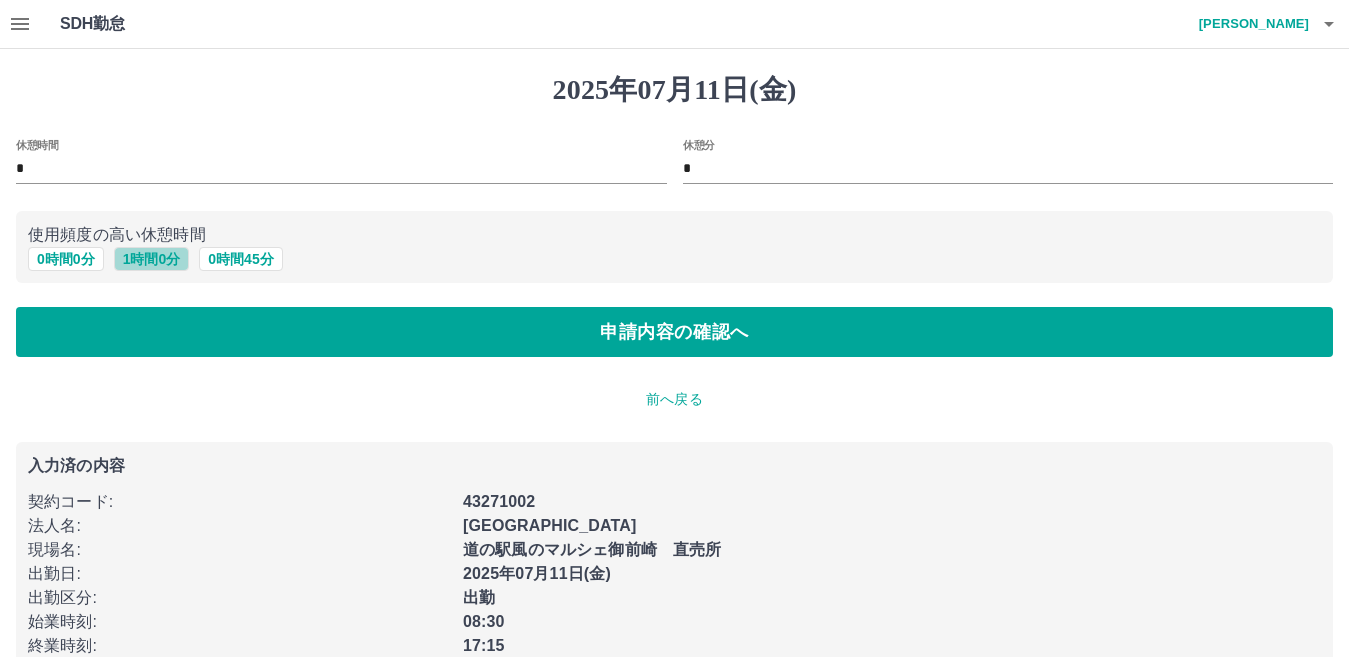 click on "1 時間 0 分" at bounding box center [152, 259] 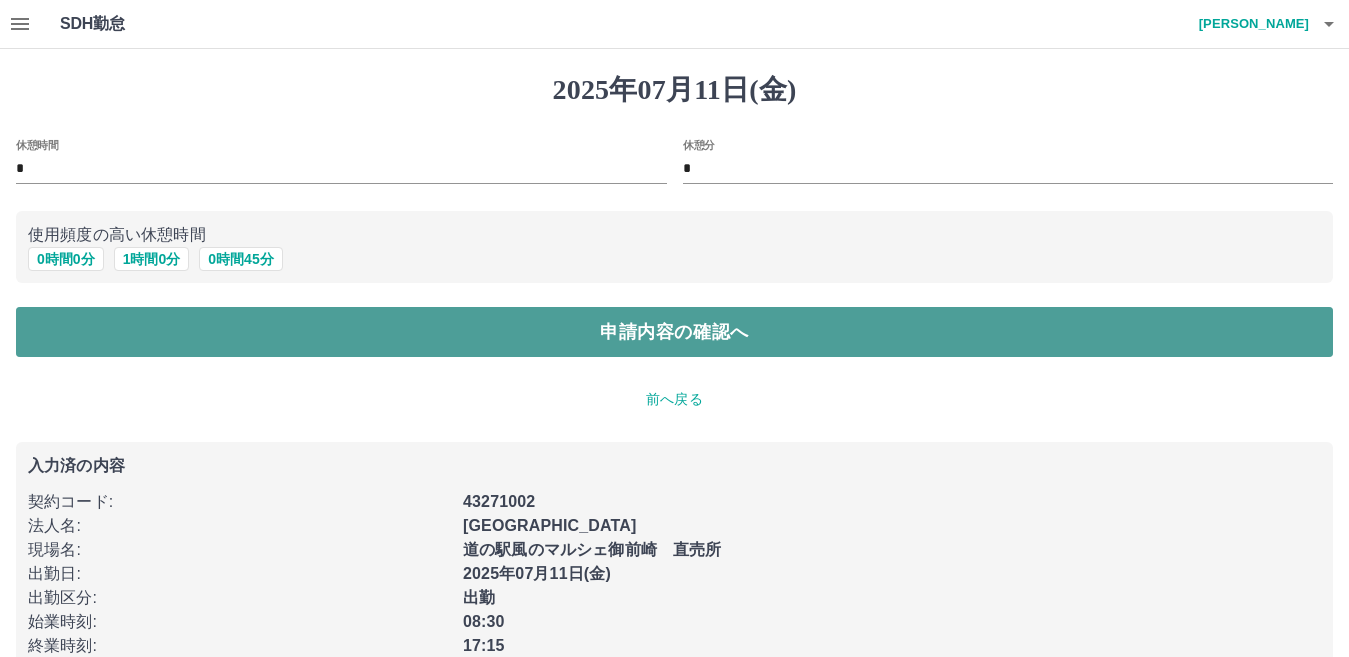 click on "申請内容の確認へ" at bounding box center (674, 332) 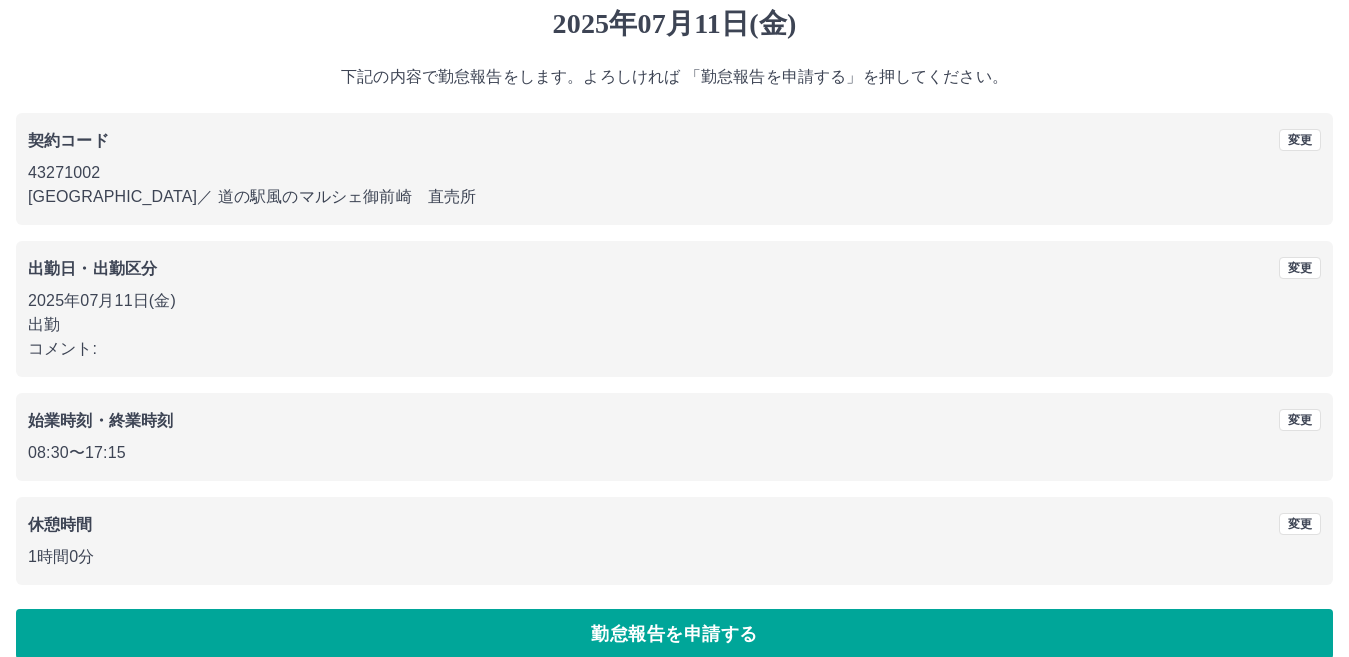 scroll, scrollTop: 92, scrollLeft: 0, axis: vertical 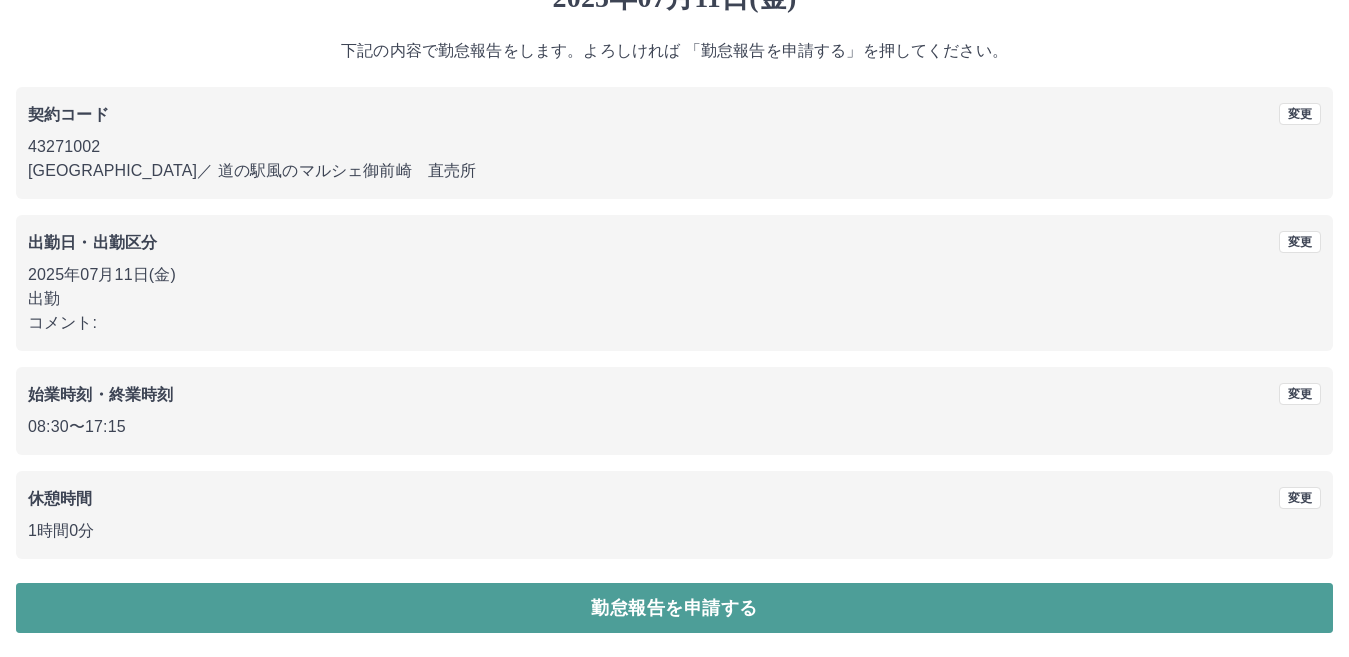 click on "勤怠報告を申請する" at bounding box center (674, 608) 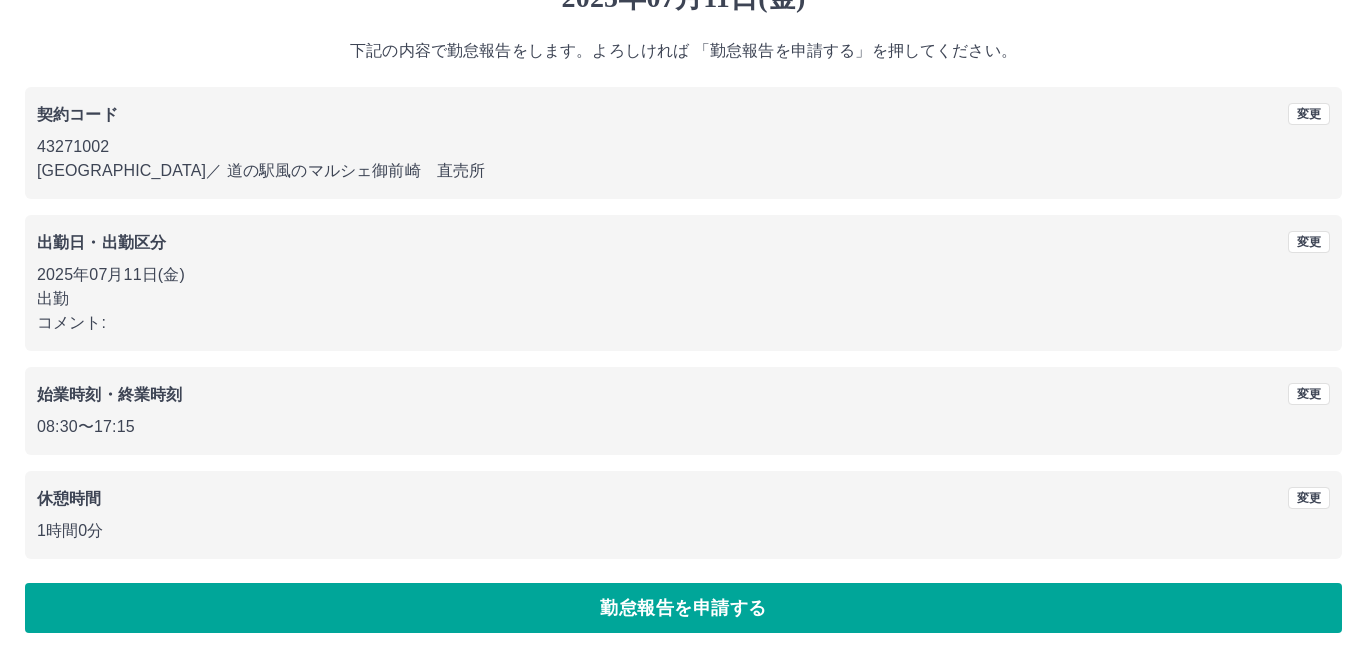 scroll, scrollTop: 0, scrollLeft: 0, axis: both 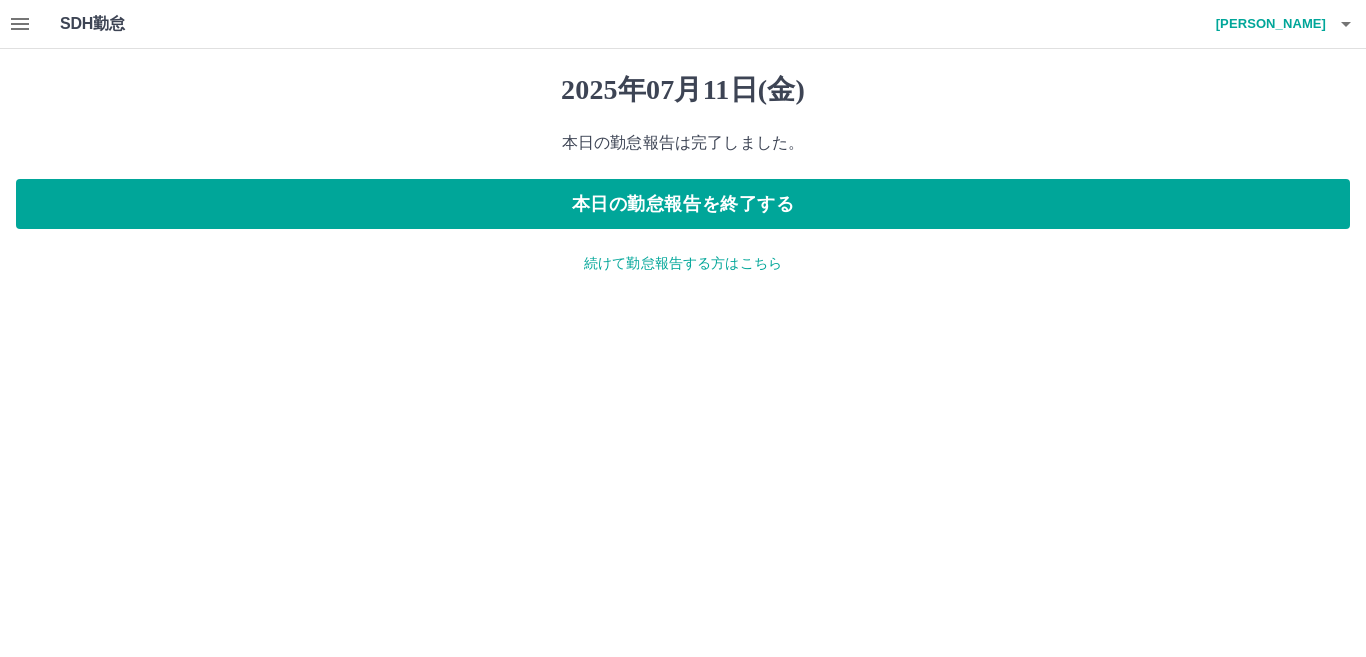 click 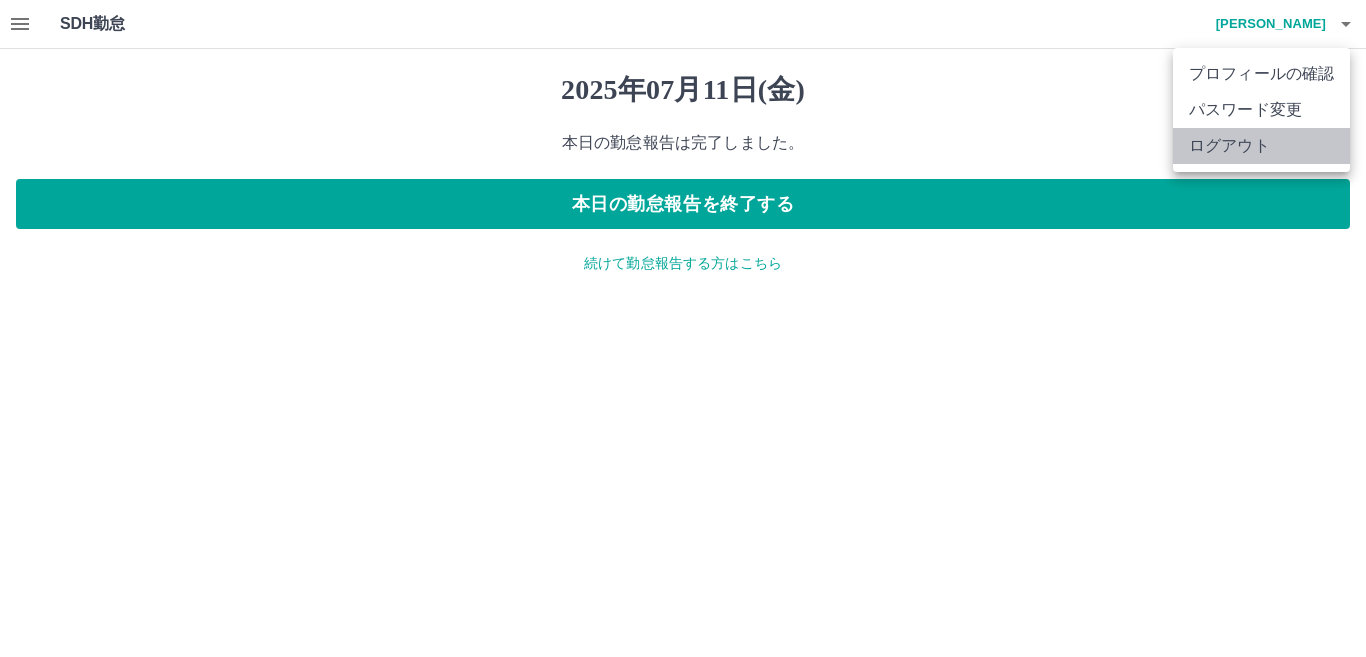 click on "ログアウト" at bounding box center (1261, 146) 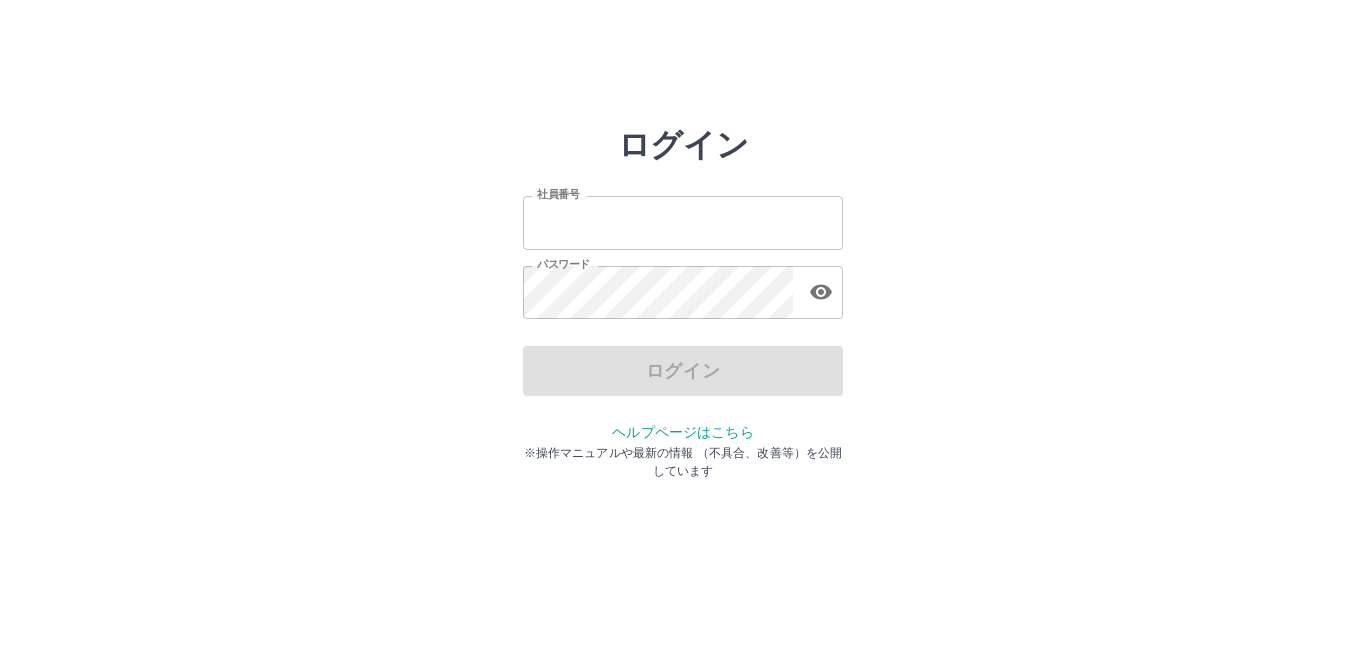 scroll, scrollTop: 0, scrollLeft: 0, axis: both 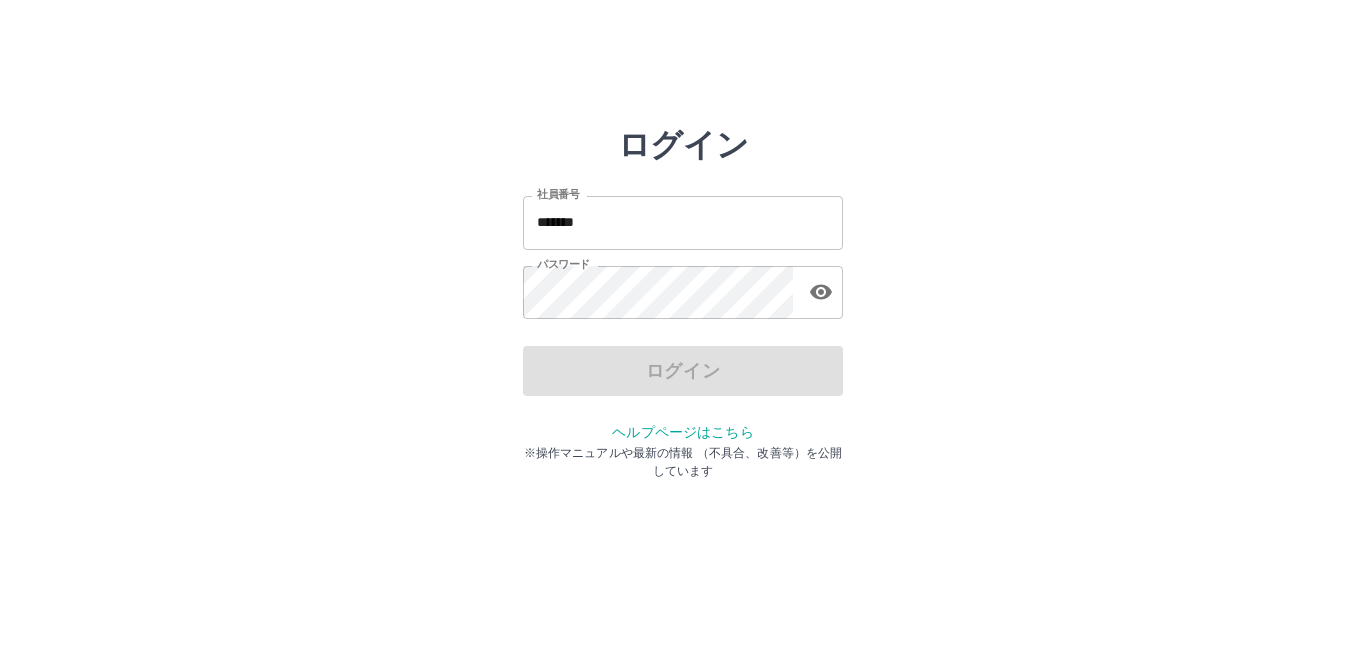 click on "*******" at bounding box center [683, 222] 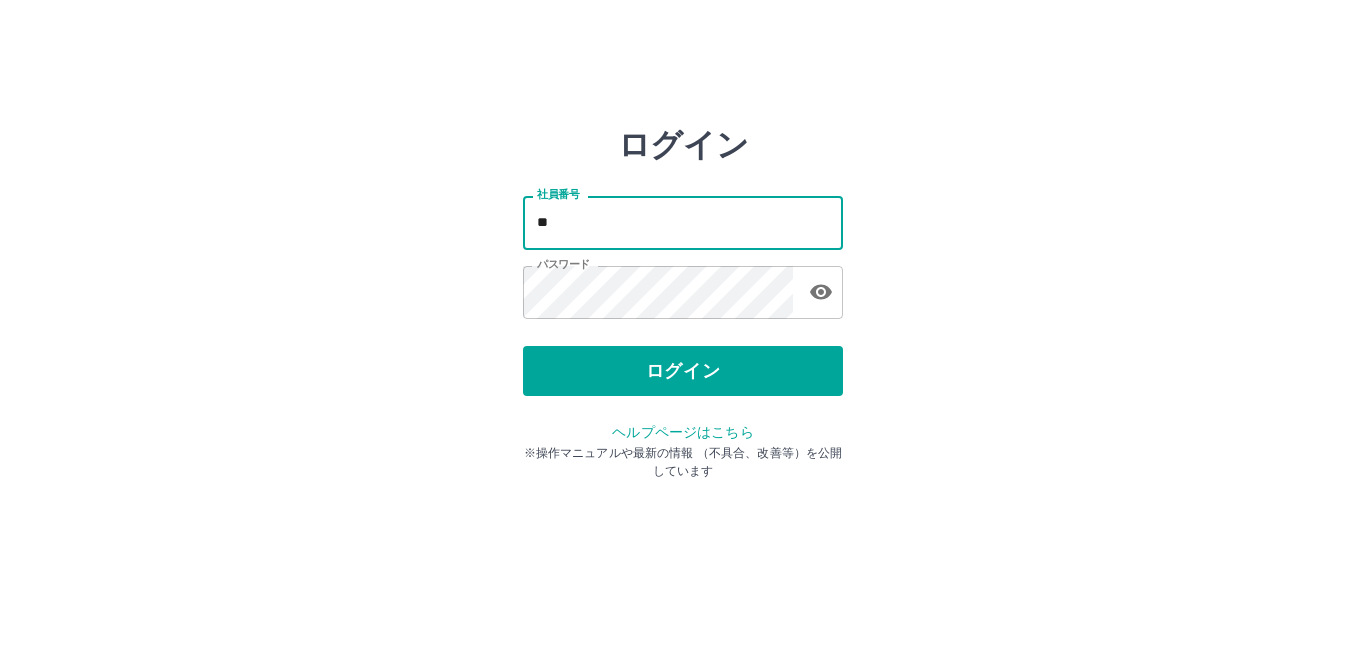 type on "*" 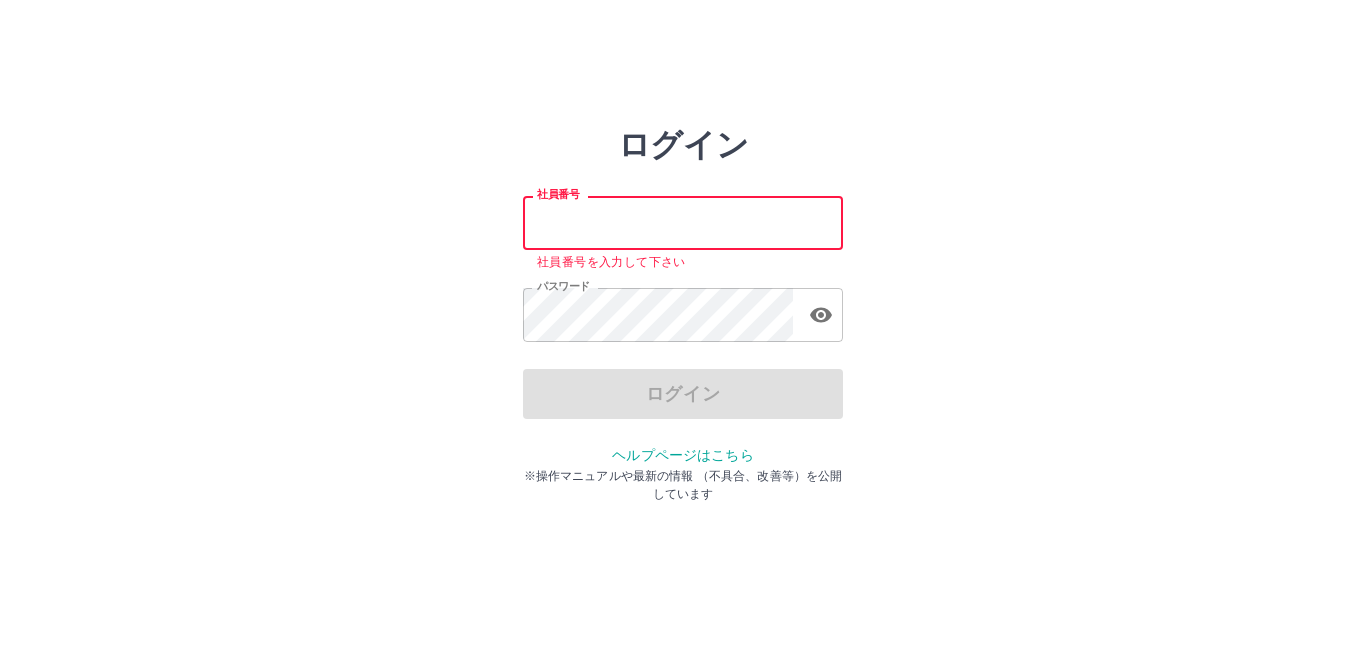 click on "ログイン 社員番号 社員番号 社員番号を入力して下さい パスワード パスワード ログイン ヘルプページはこちら ※操作マニュアルや最新の情報 （不具合、改善等）を公開しています" at bounding box center [683, 286] 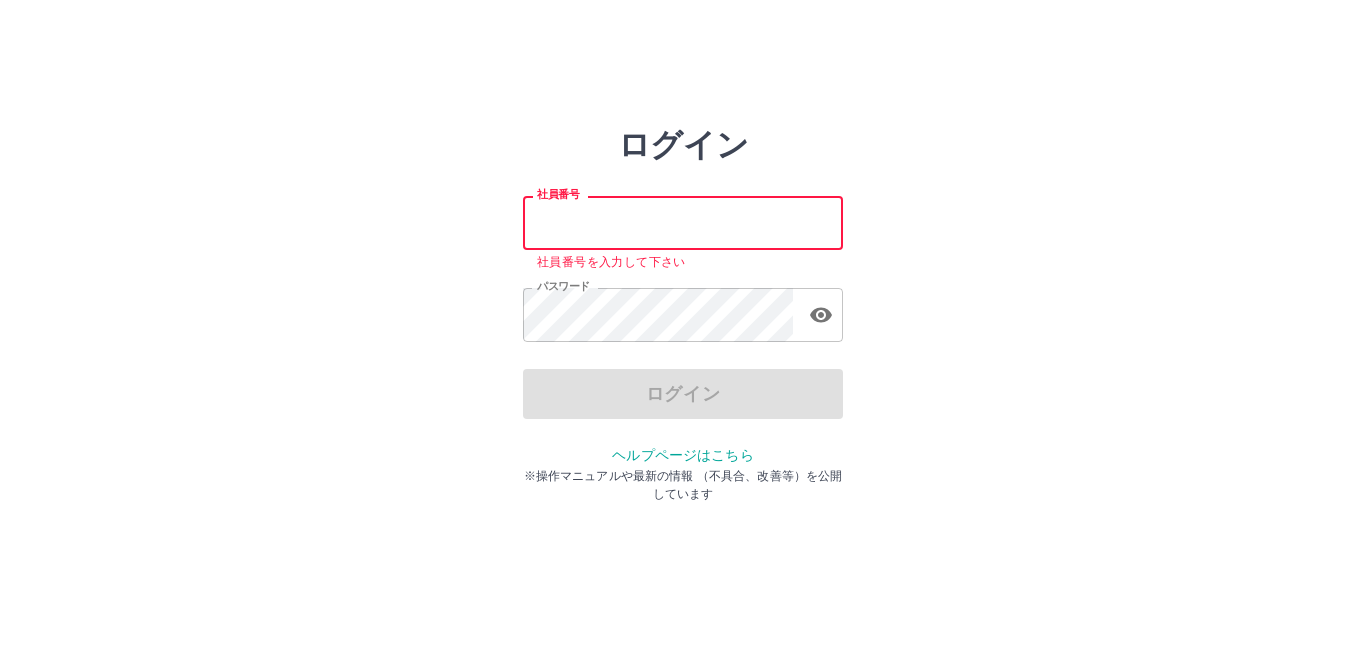 click on "社員番号" at bounding box center [683, 222] 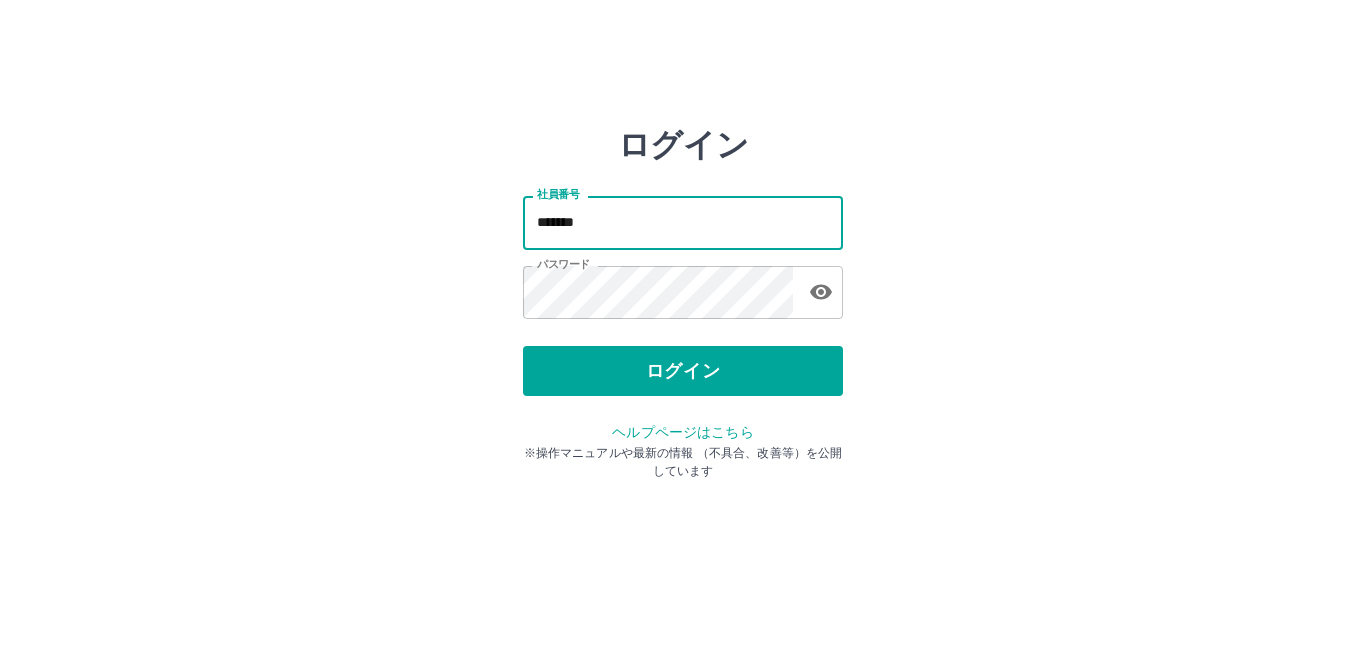 type on "*******" 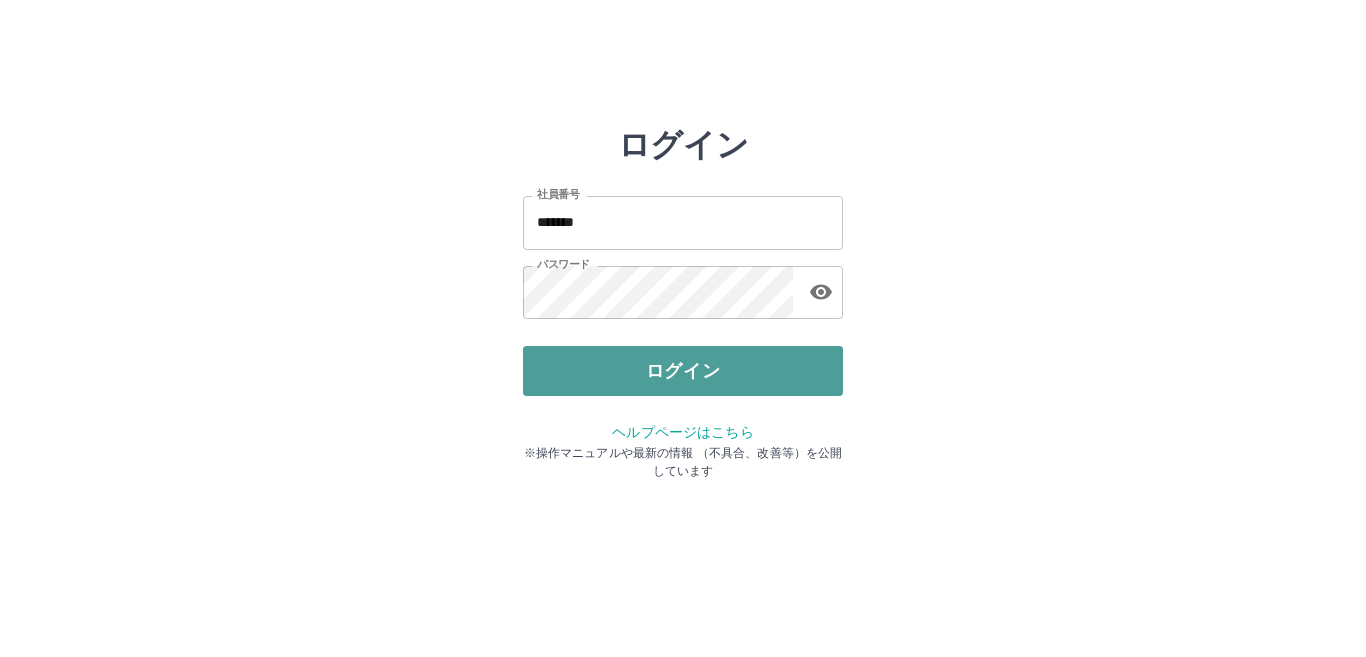 click on "ログイン" at bounding box center (683, 371) 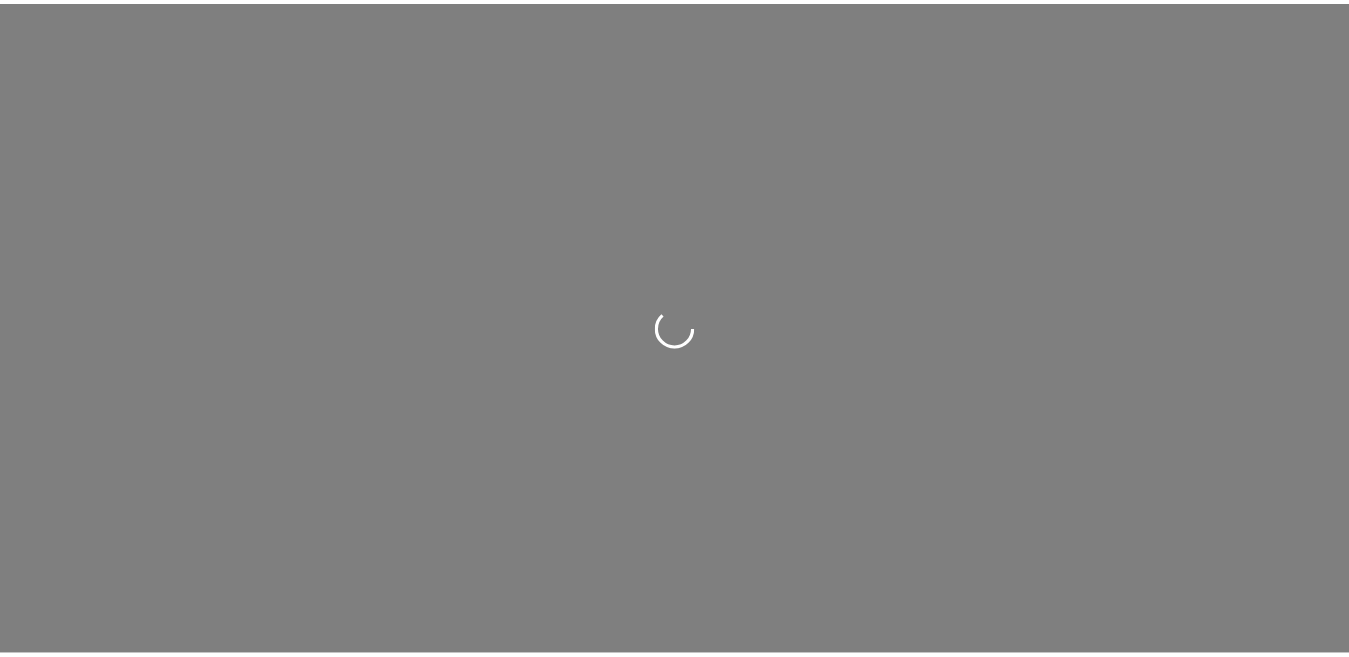 scroll, scrollTop: 0, scrollLeft: 0, axis: both 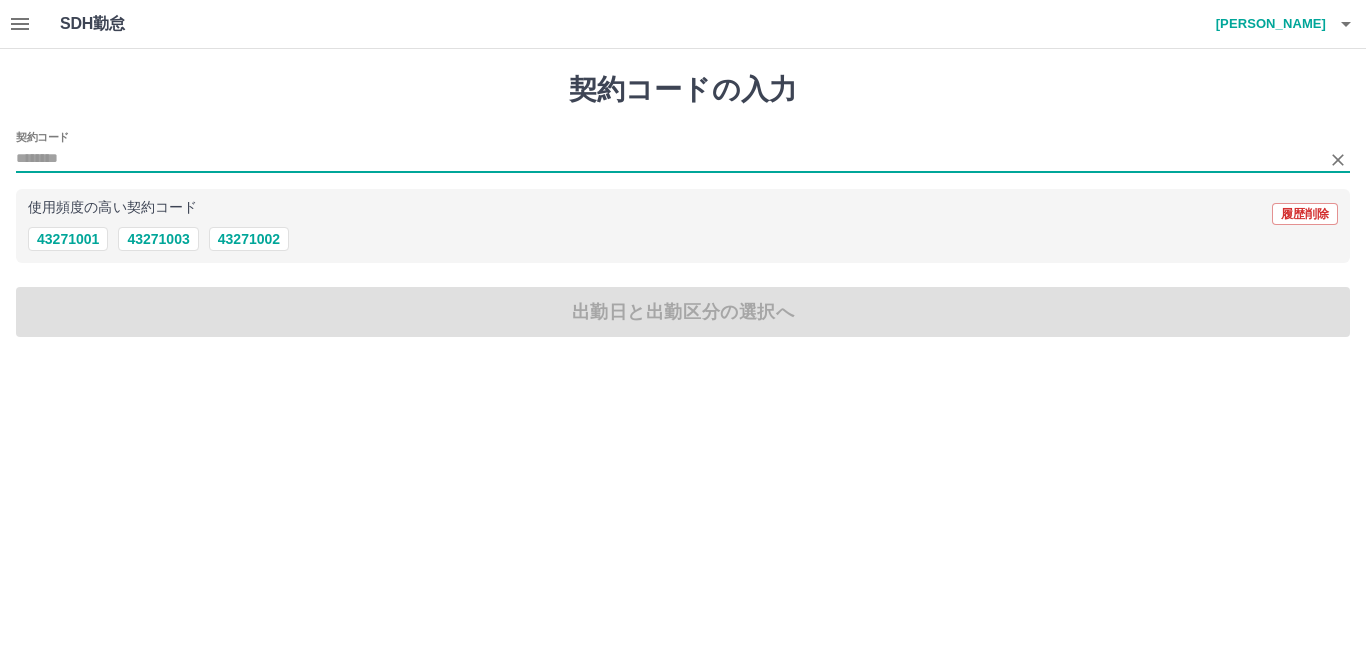 click on "契約コード" at bounding box center [668, 159] 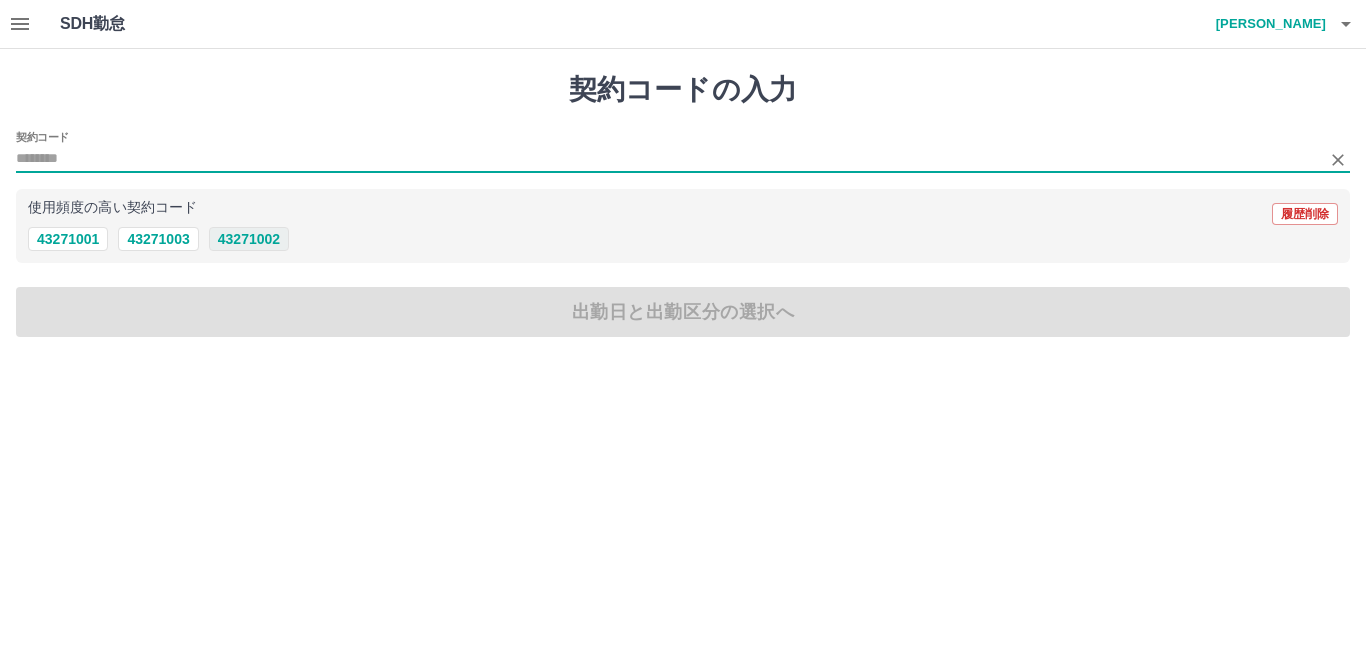 click on "43271002" at bounding box center (249, 239) 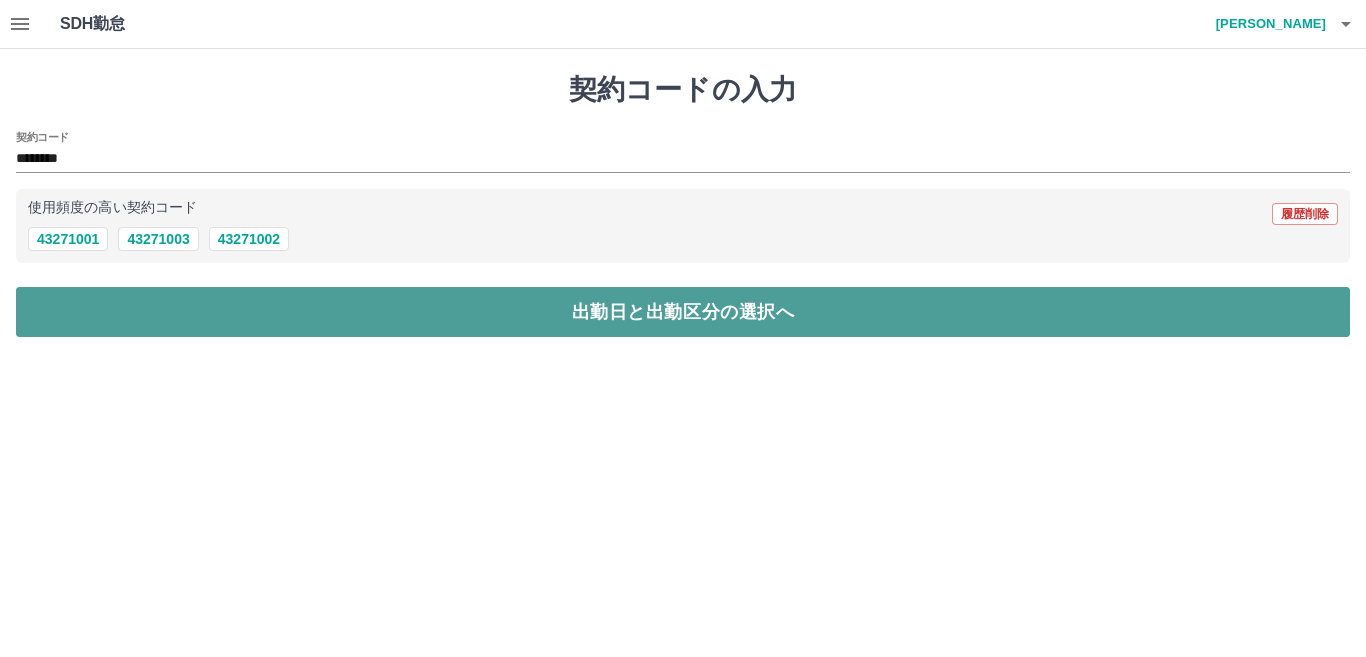 click on "出勤日と出勤区分の選択へ" at bounding box center (683, 312) 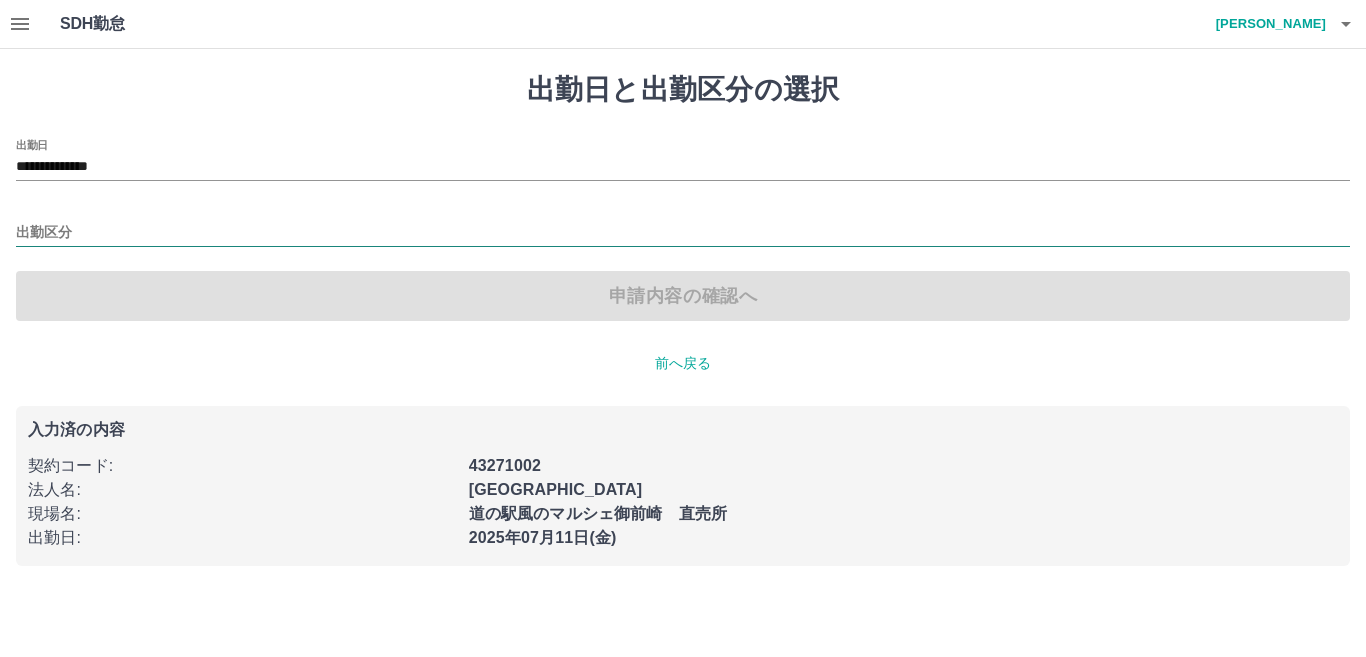 click on "出勤区分" at bounding box center [683, 233] 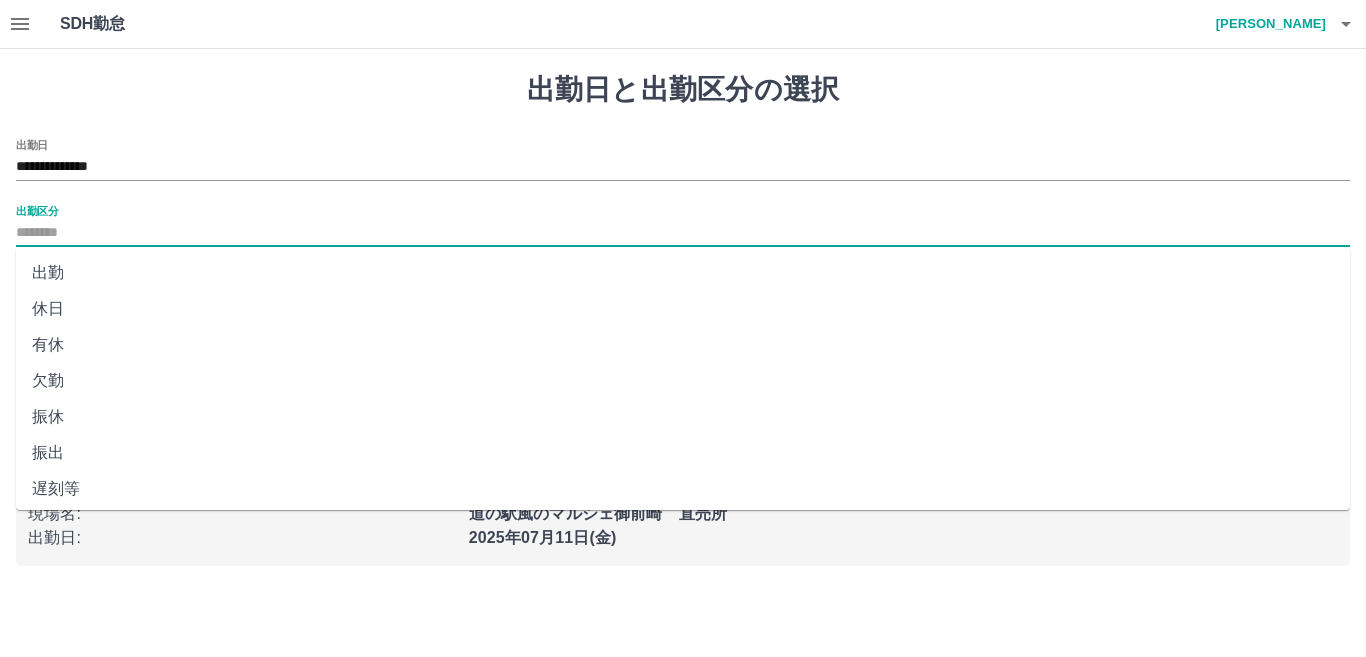 click on "出勤" at bounding box center (683, 273) 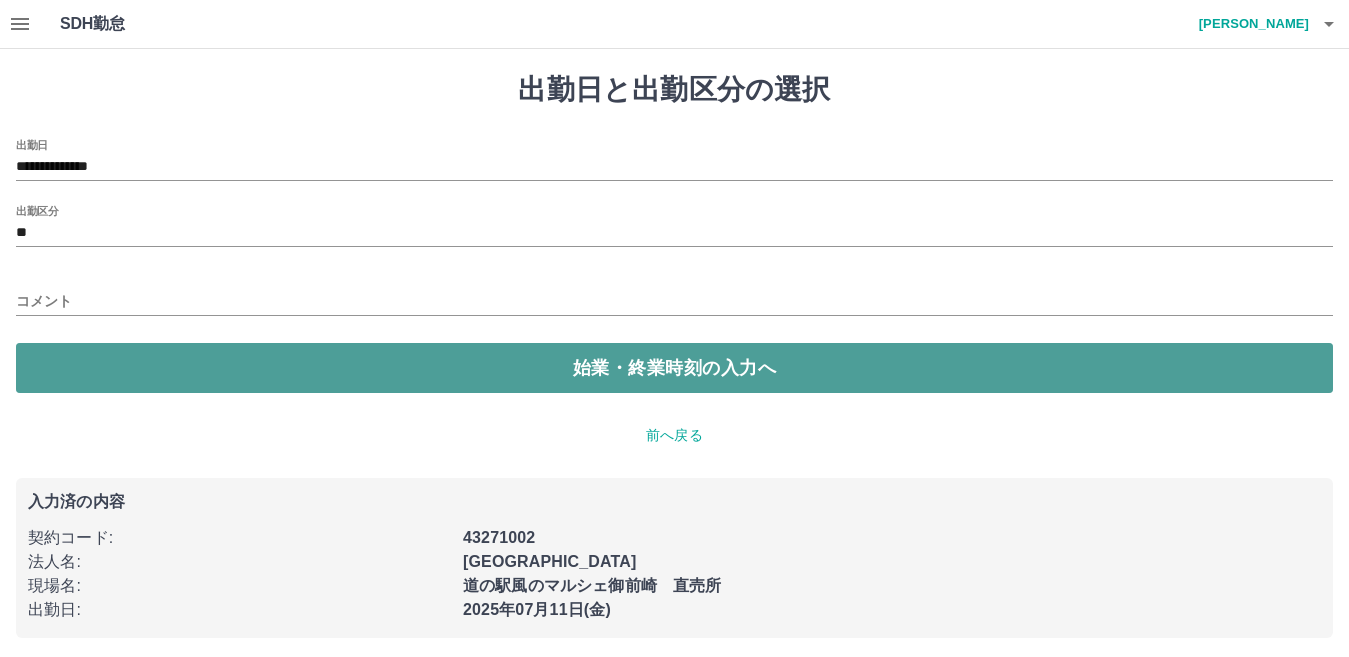 click on "始業・終業時刻の入力へ" at bounding box center (674, 368) 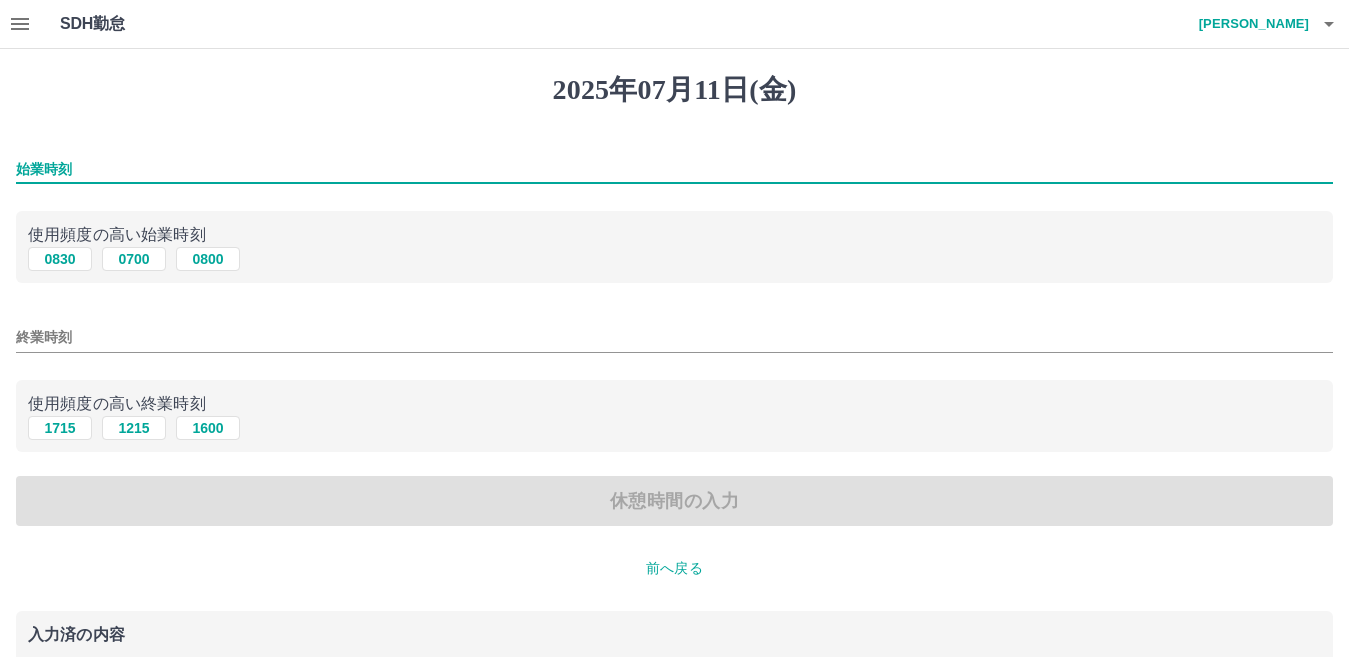 click on "始業時刻" at bounding box center [674, 169] 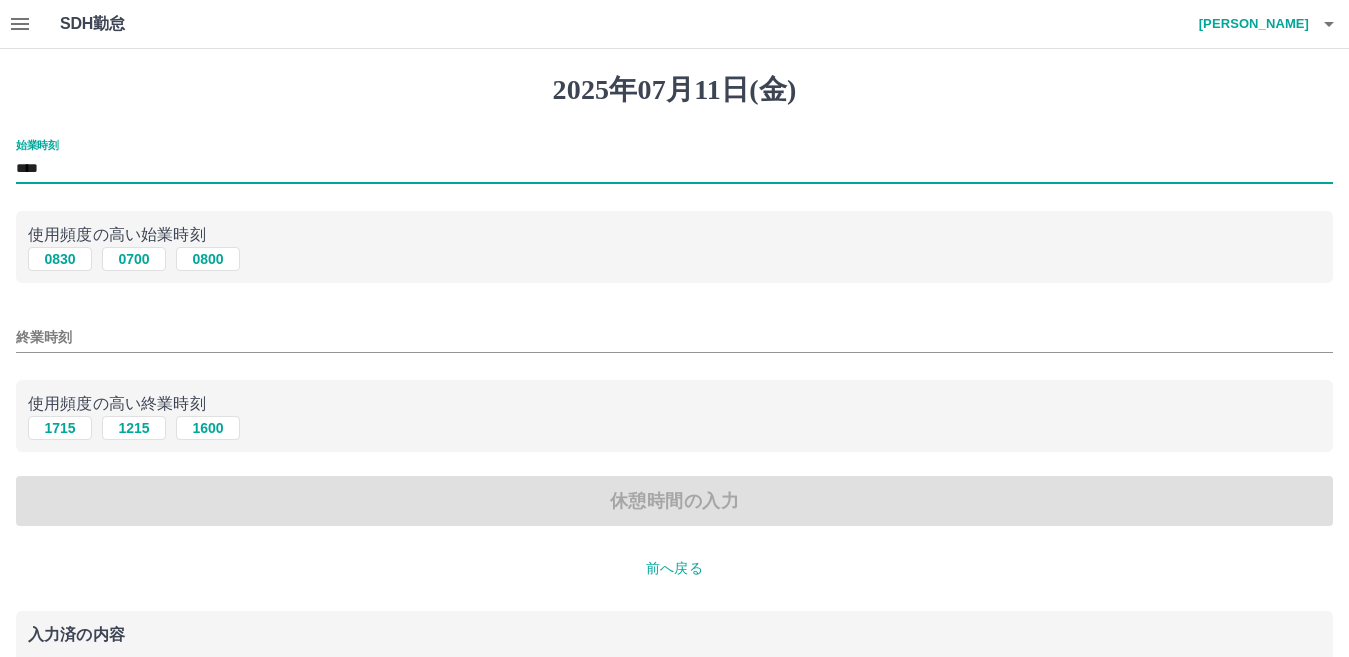 click on "終業時刻" at bounding box center (674, 337) 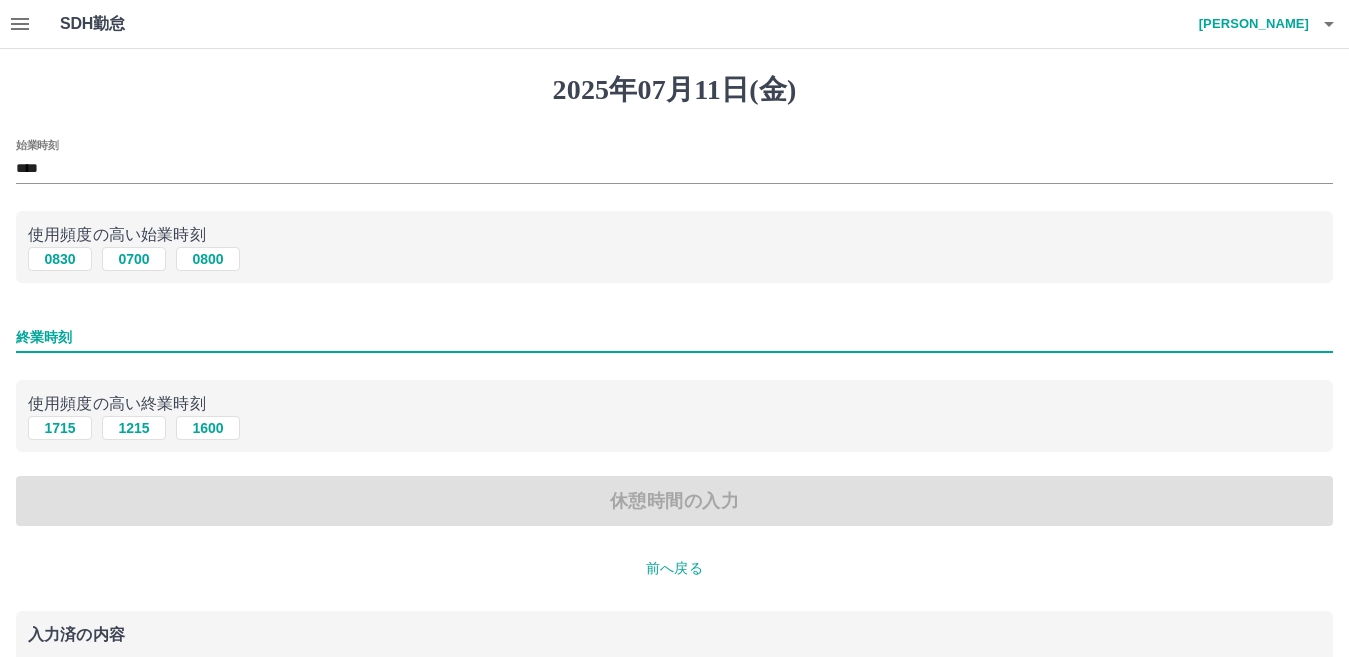 type on "****" 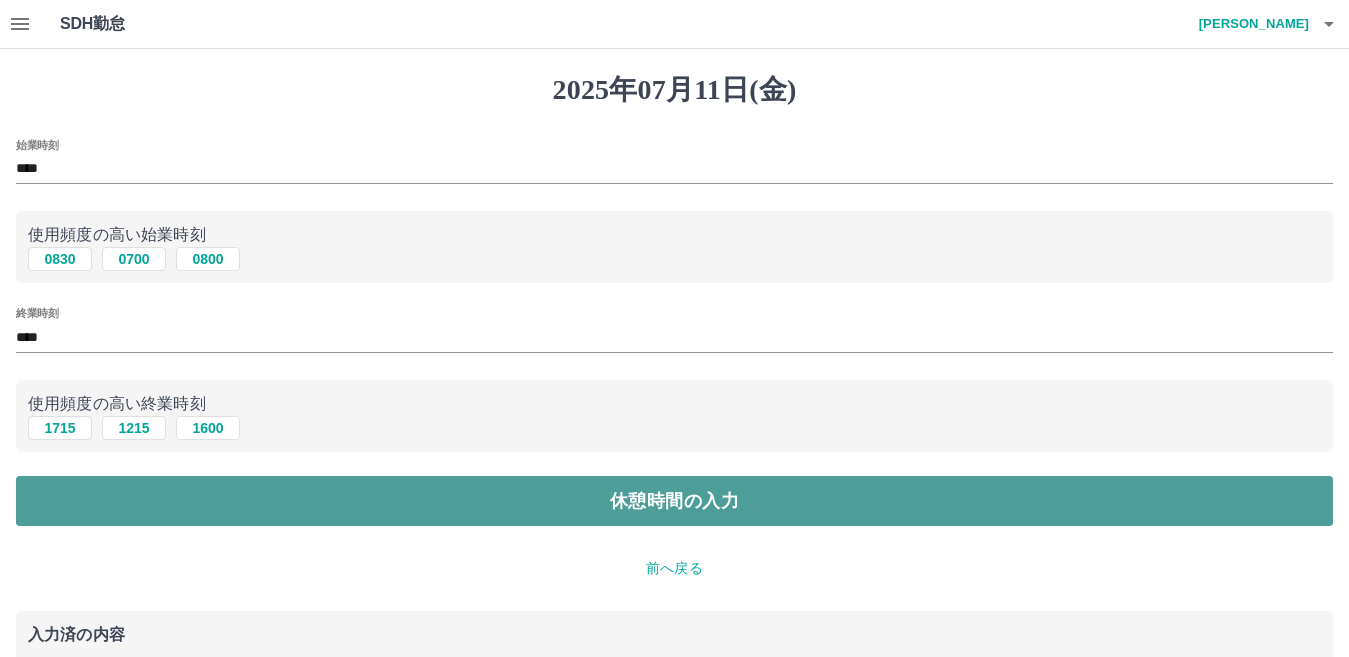 click on "休憩時間の入力" at bounding box center [674, 501] 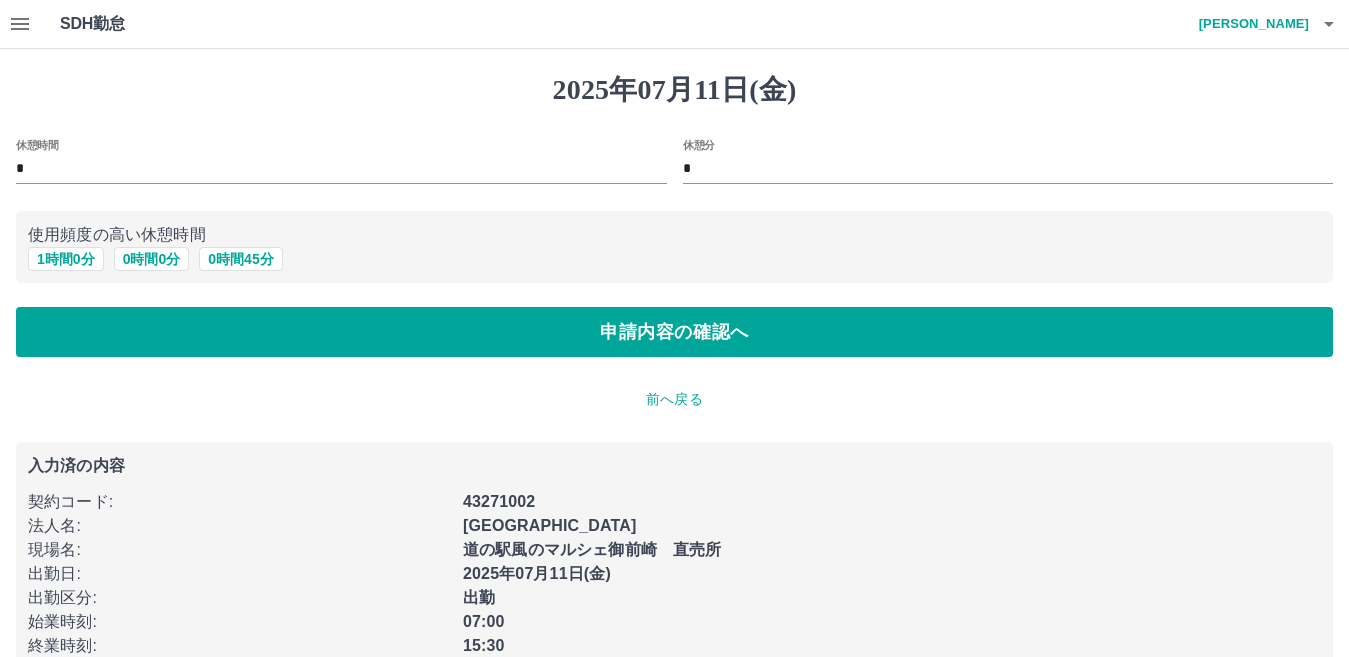 click on "*" at bounding box center (341, 169) 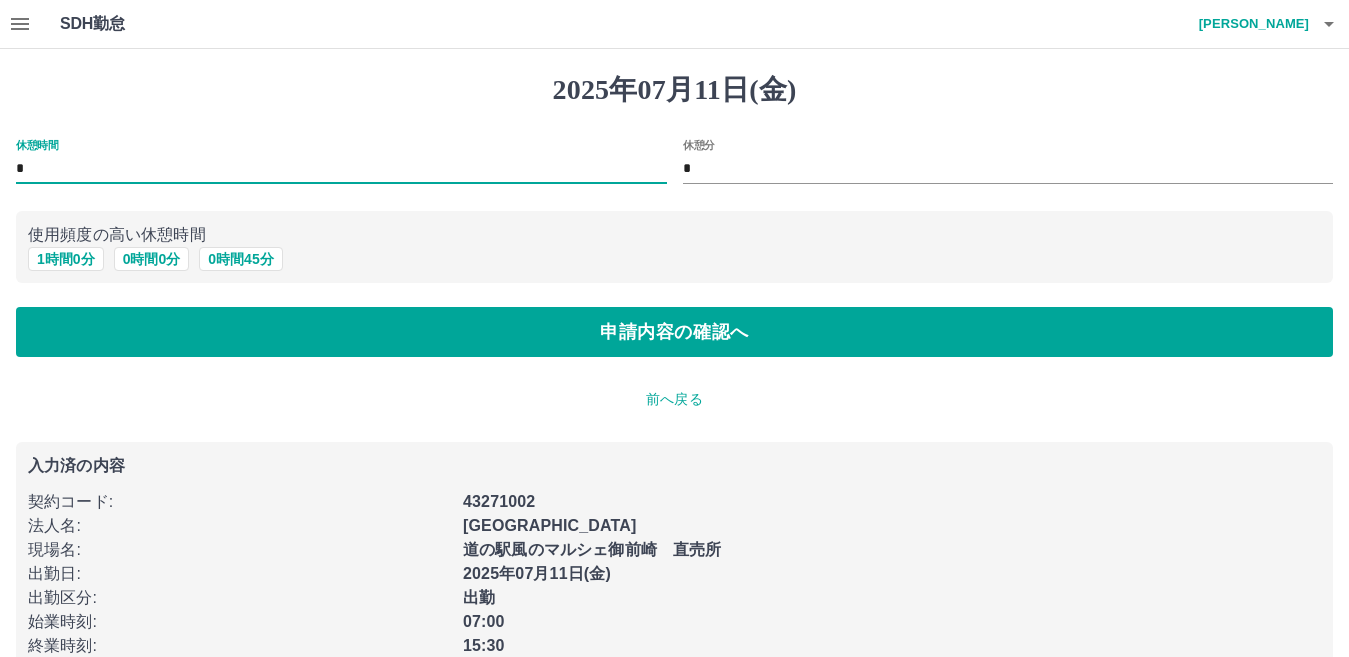 type on "**" 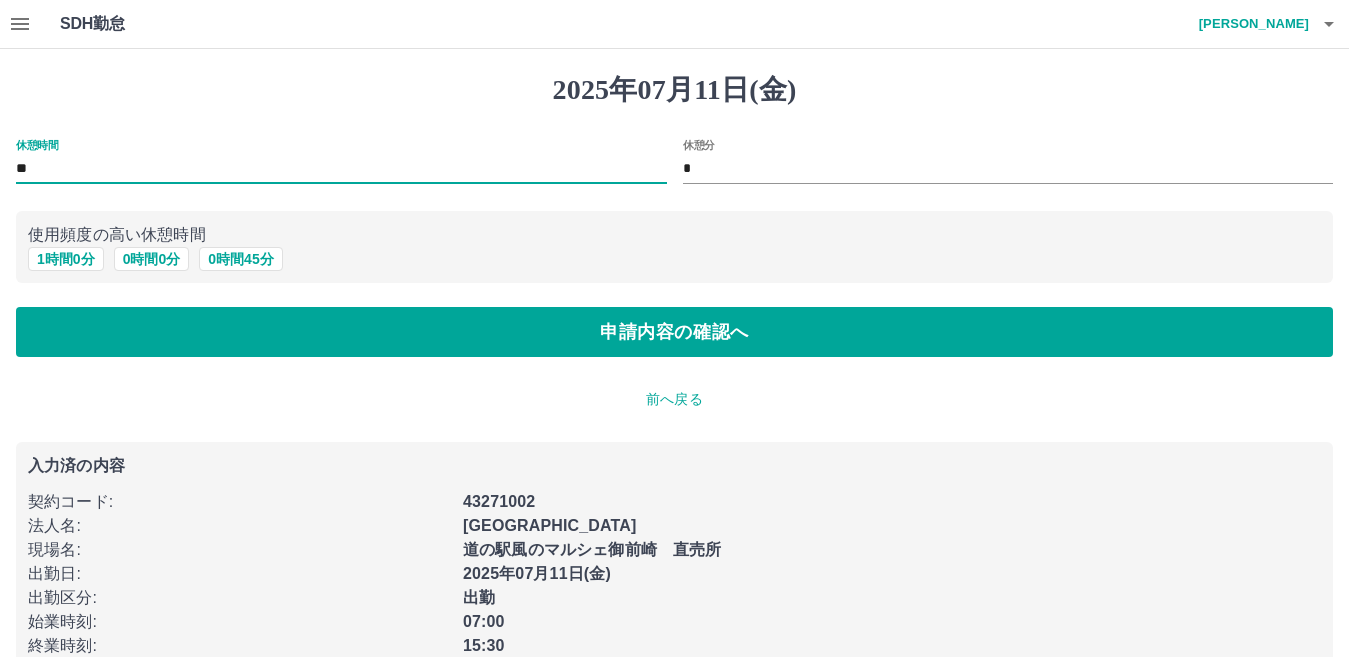 click on "*" at bounding box center (1008, 169) 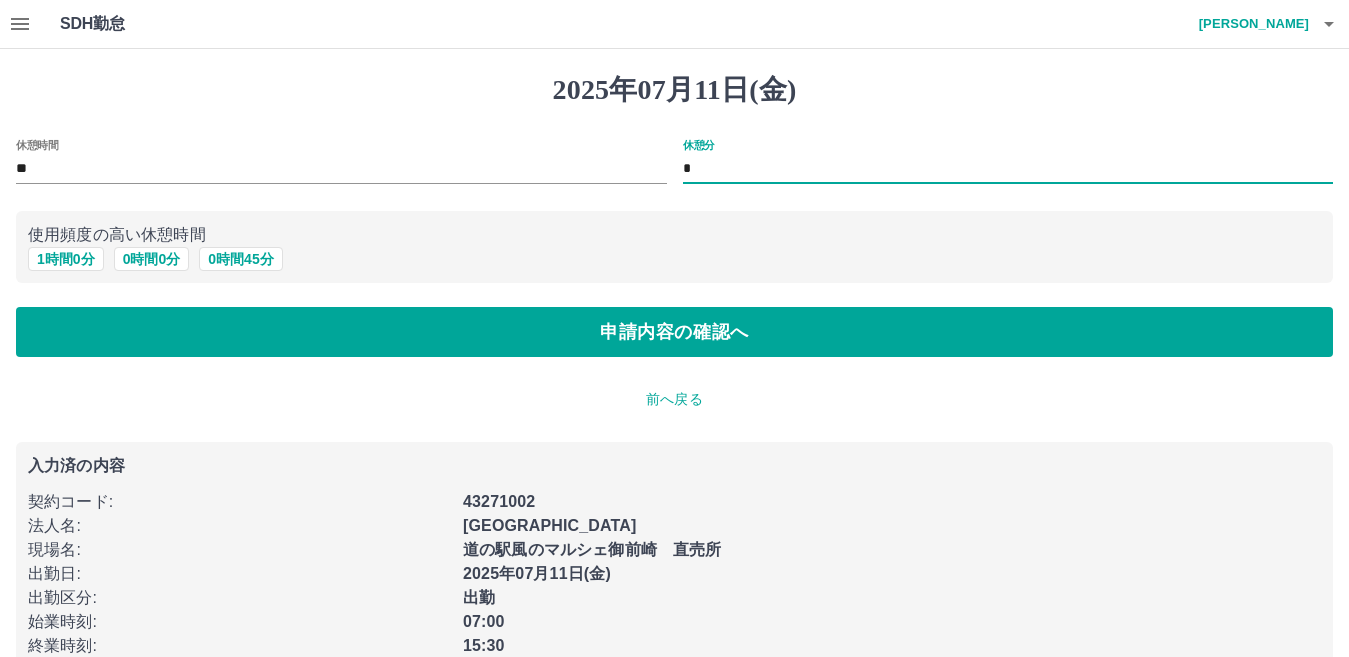 type on "**" 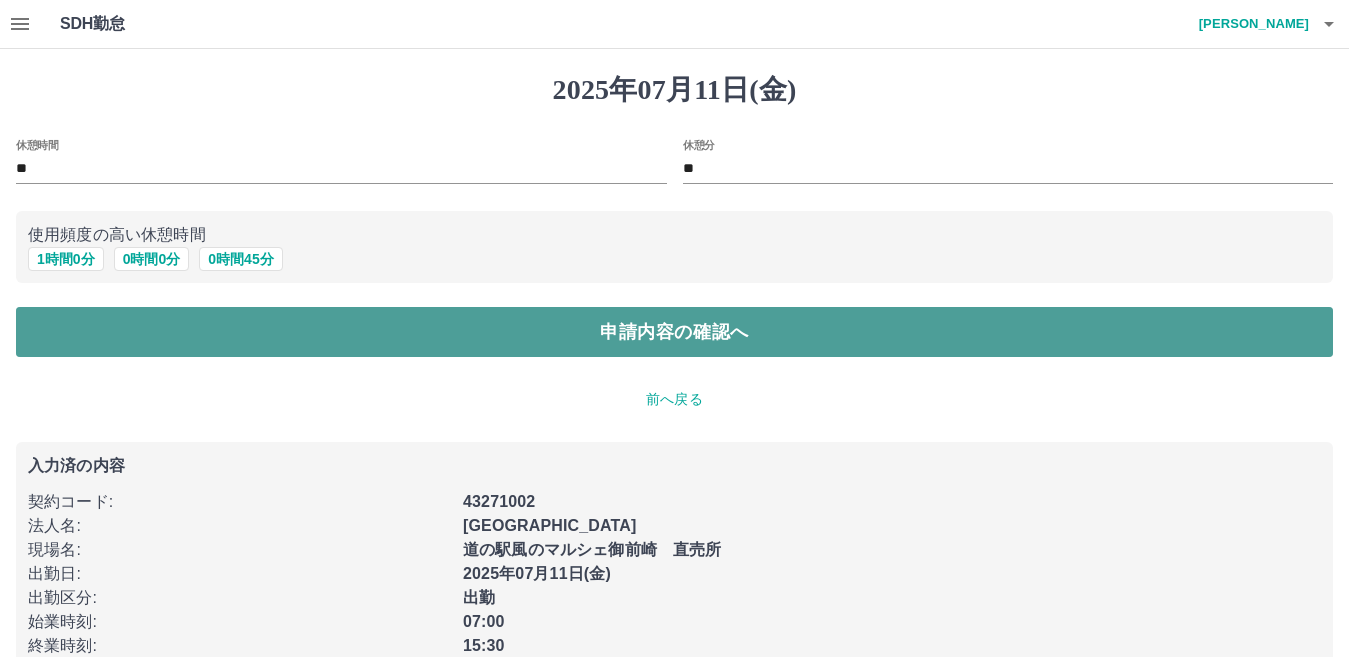 click on "申請内容の確認へ" at bounding box center (674, 332) 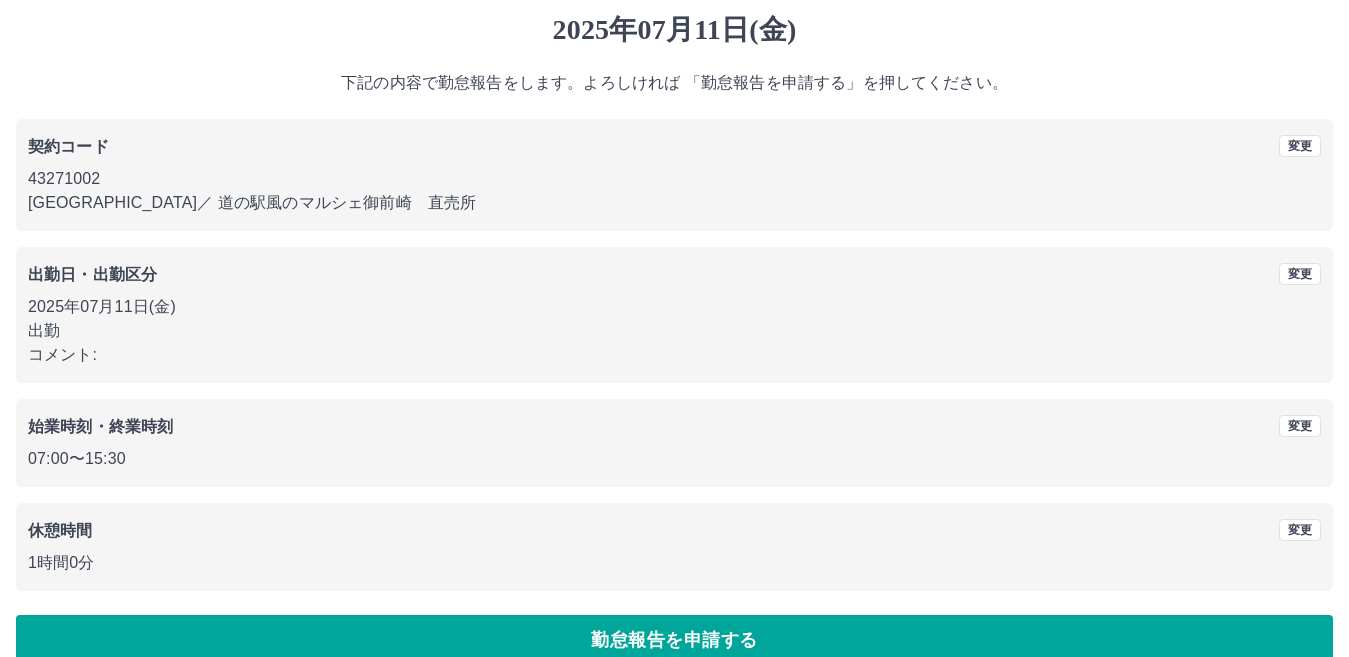 scroll, scrollTop: 92, scrollLeft: 0, axis: vertical 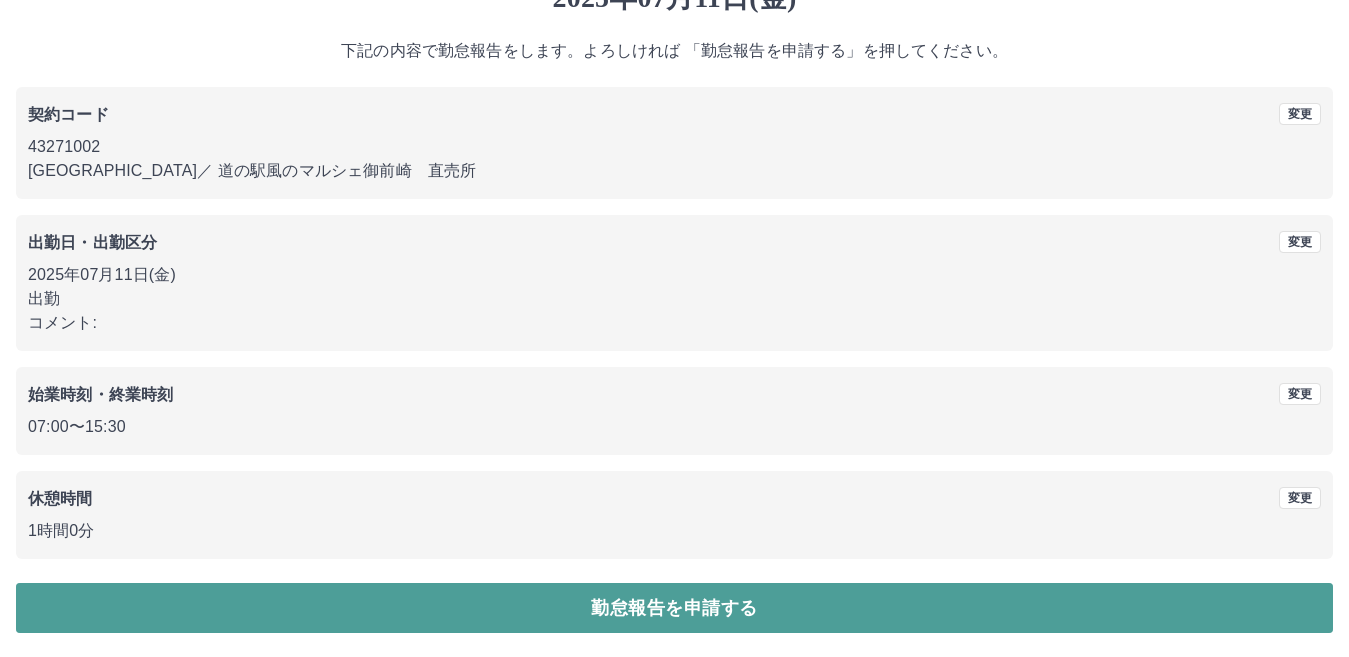click on "勤怠報告を申請する" at bounding box center (674, 608) 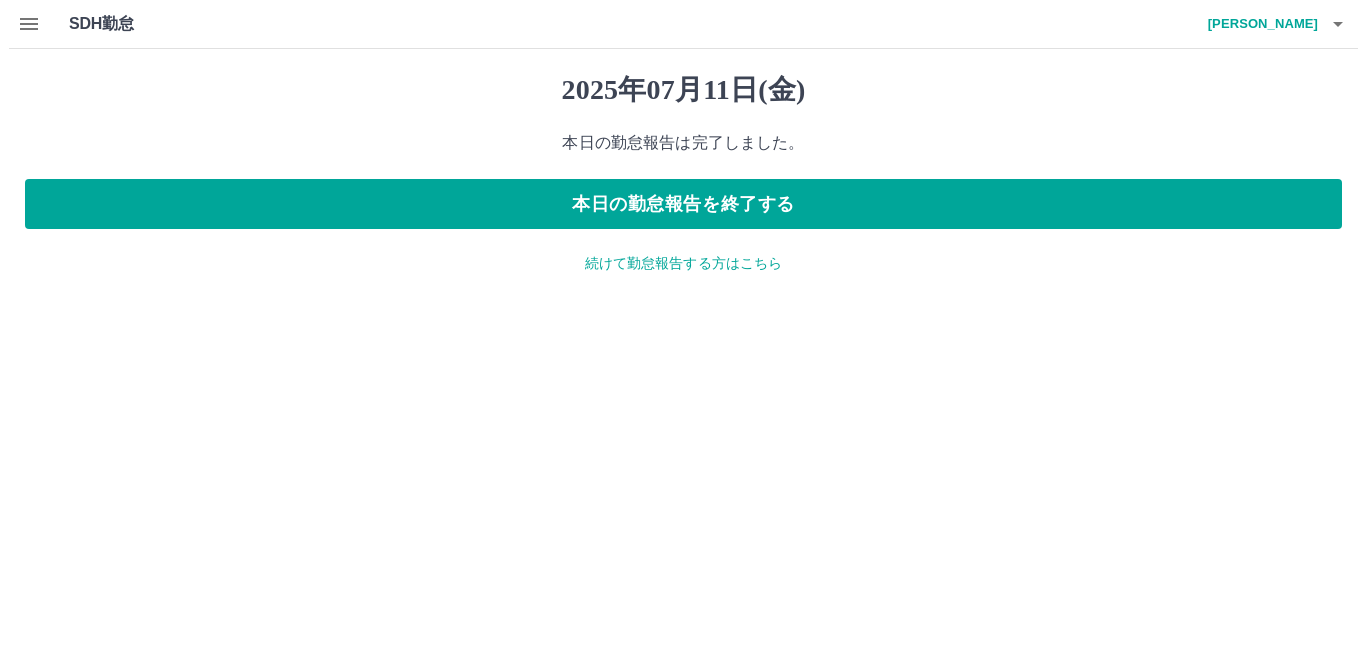 scroll, scrollTop: 0, scrollLeft: 0, axis: both 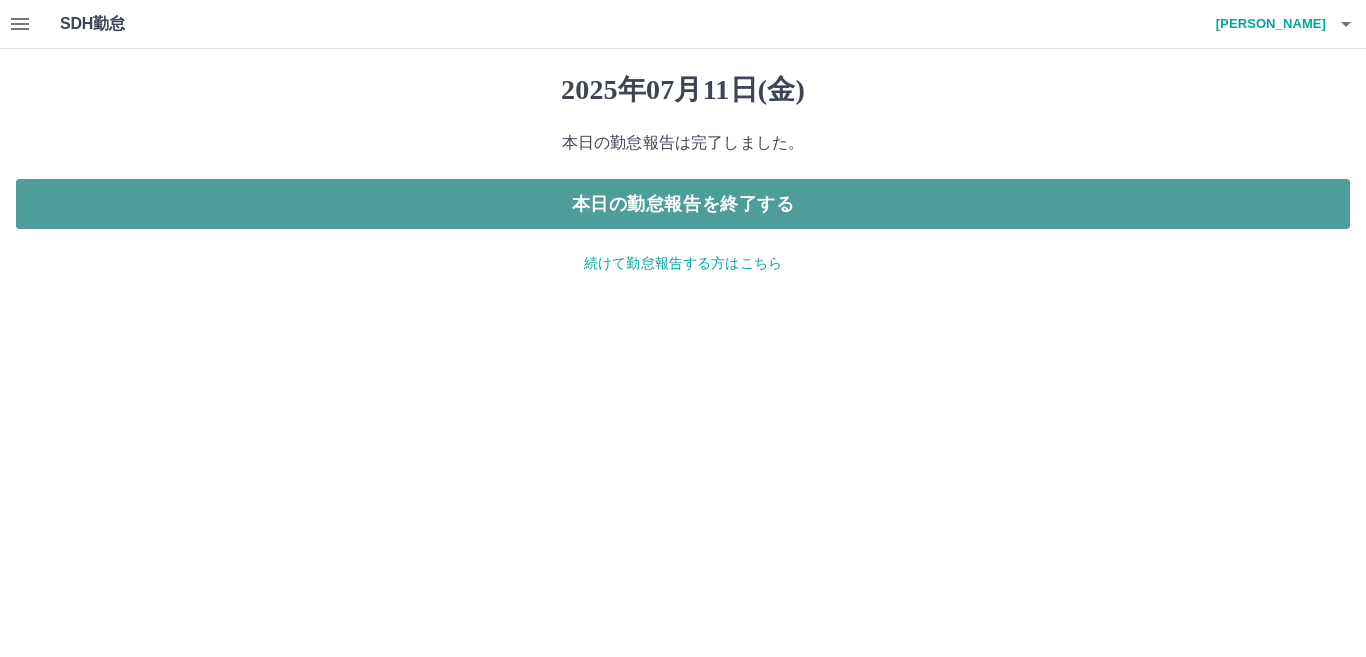 click on "本日の勤怠報告を終了する" at bounding box center [683, 204] 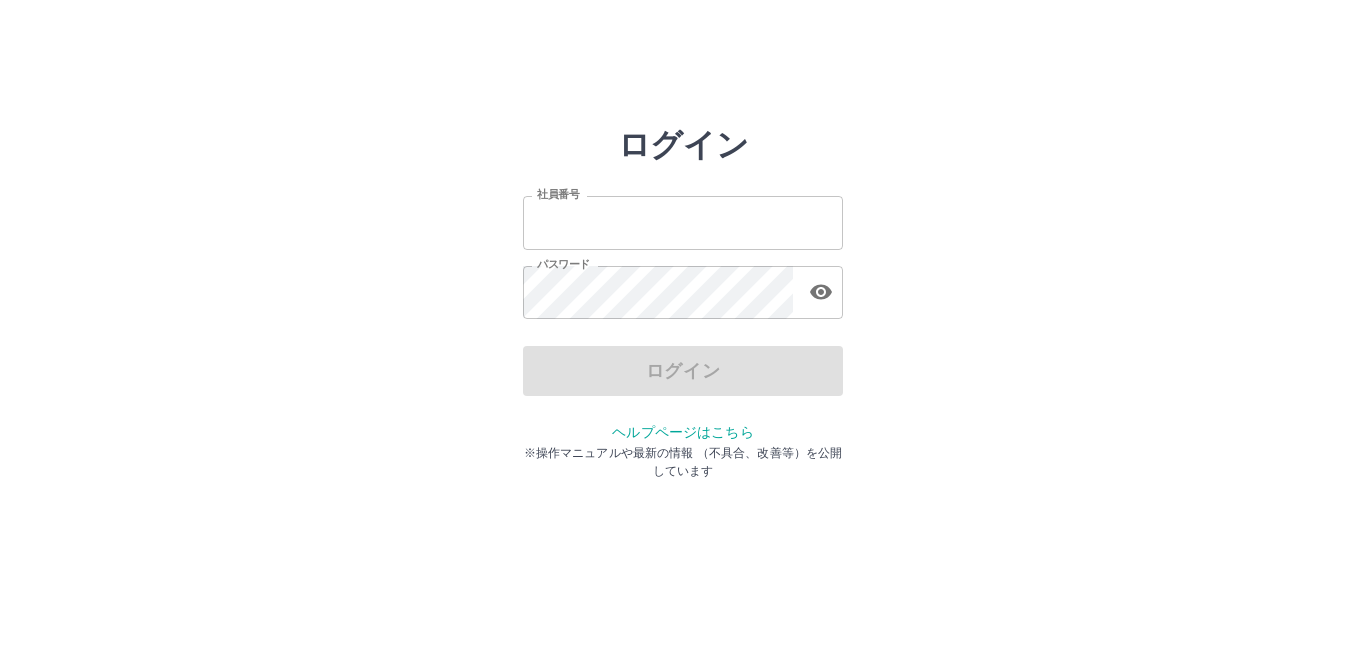 scroll, scrollTop: 0, scrollLeft: 0, axis: both 